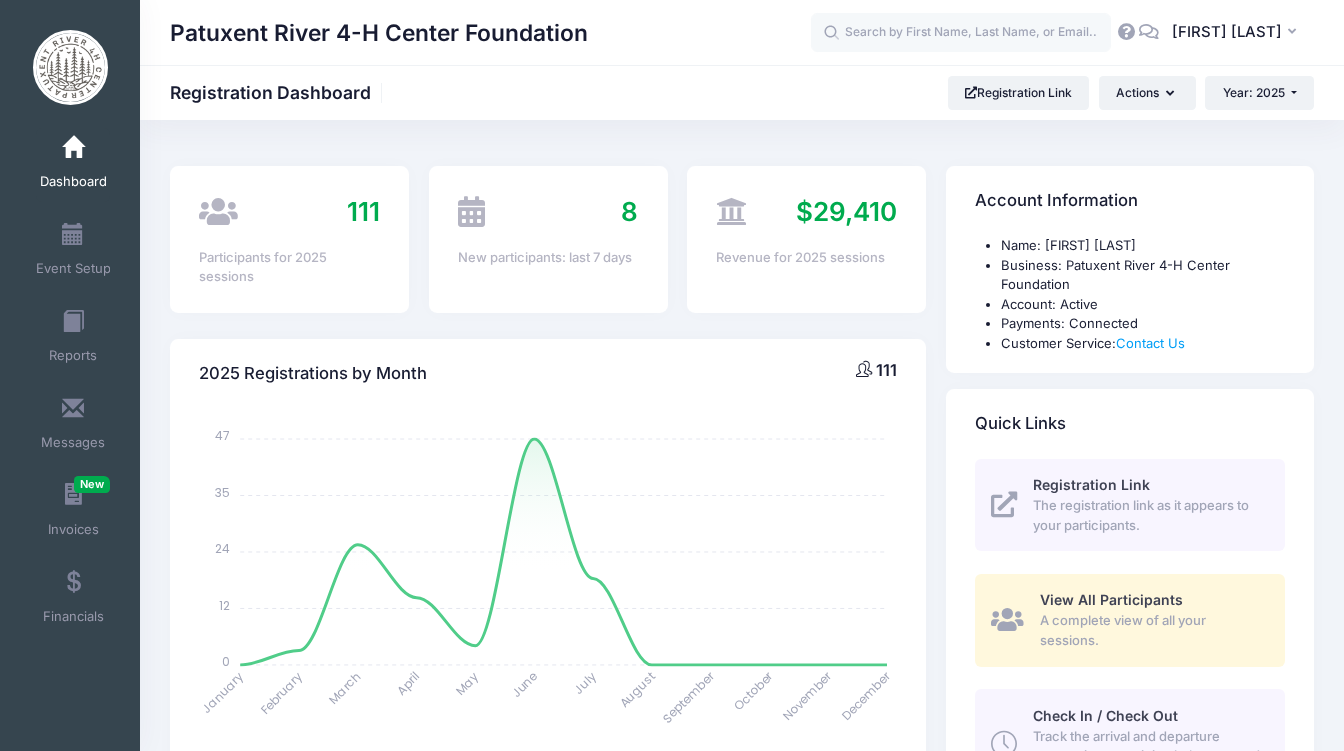 select 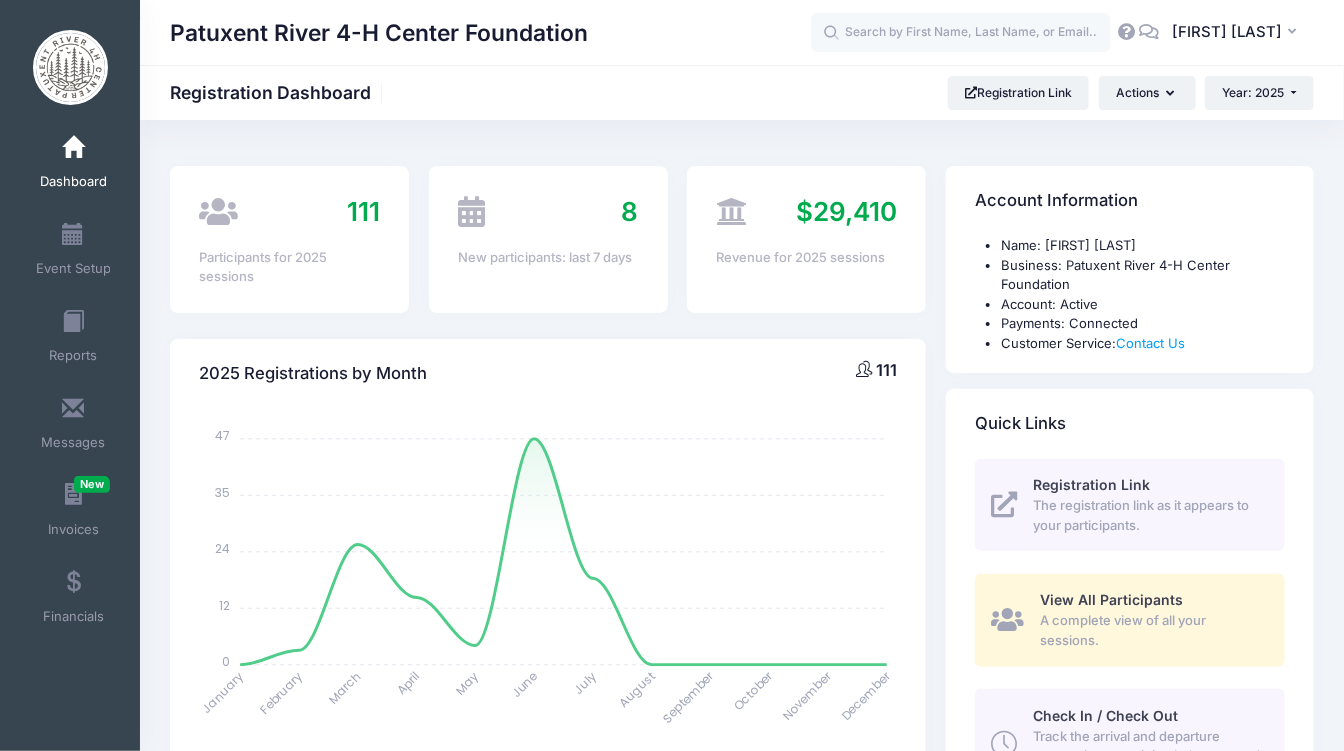 scroll, scrollTop: 0, scrollLeft: 0, axis: both 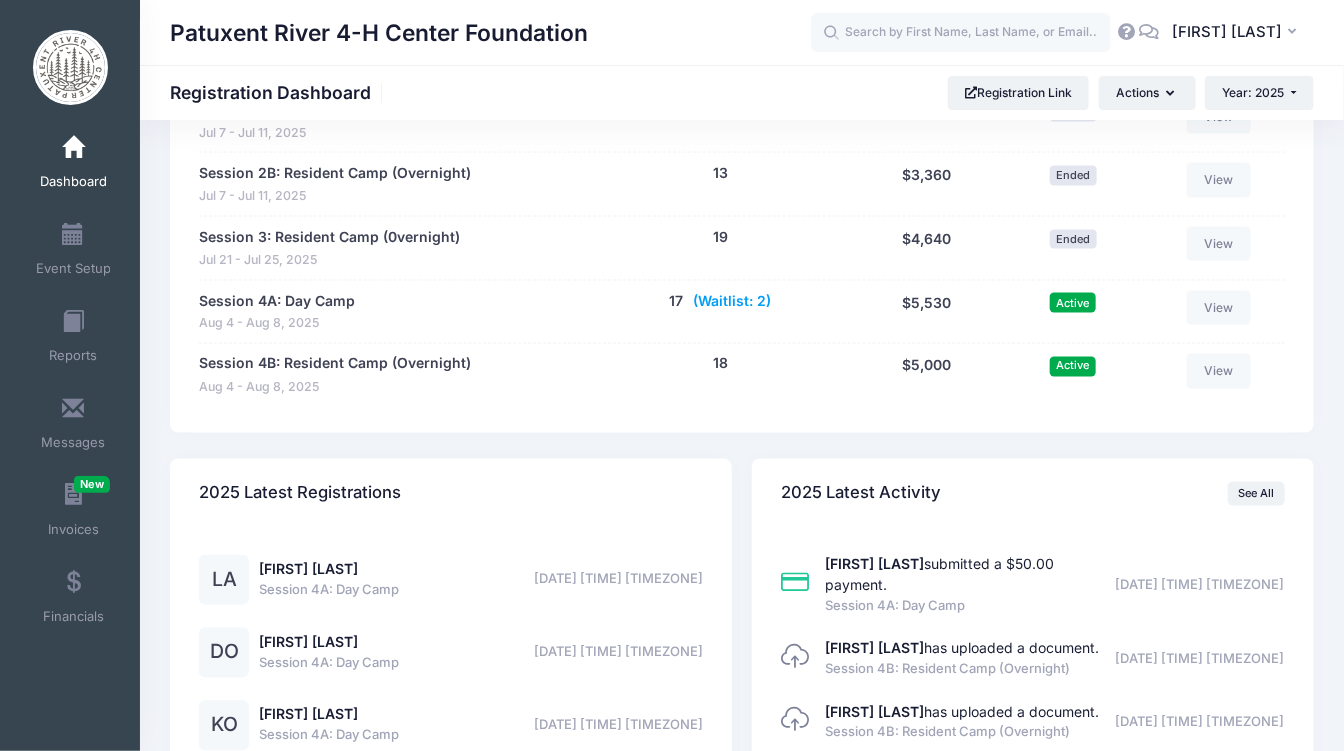 click on "(Waitlist: 2)" at bounding box center (732, 301) 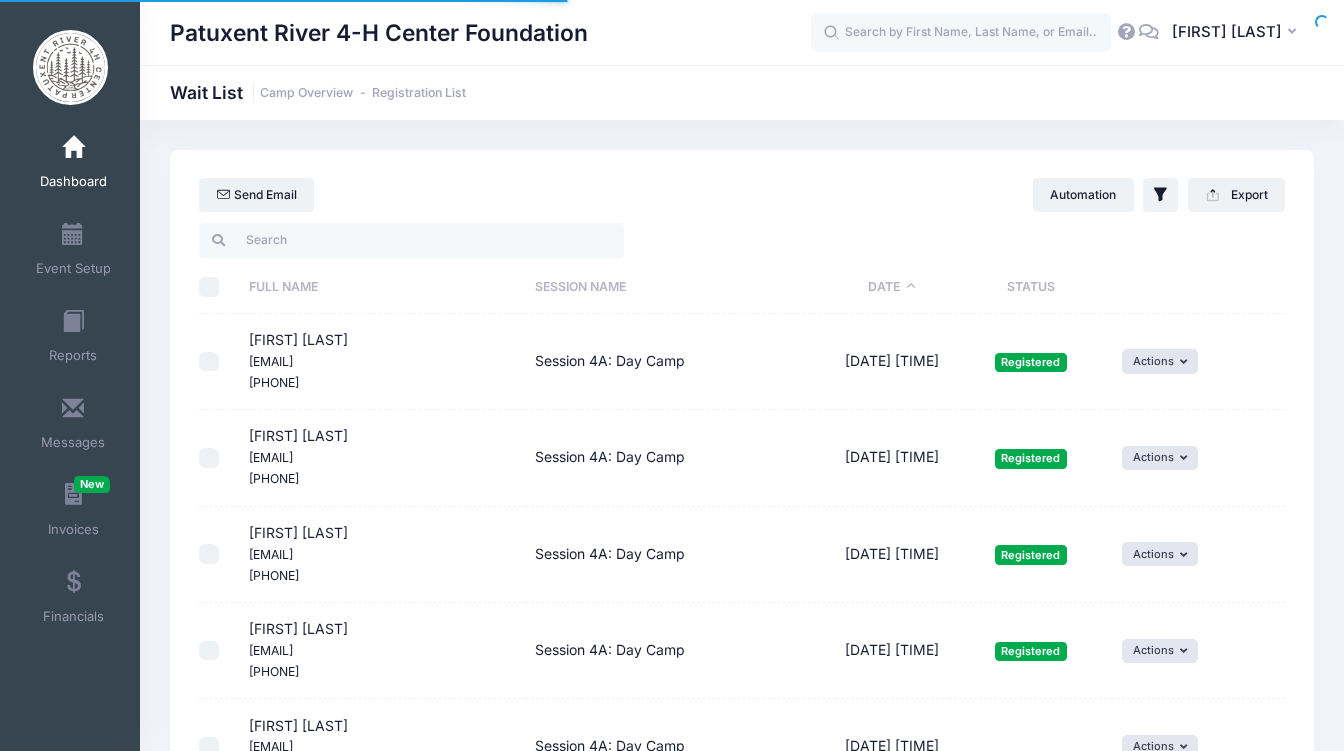 select on "50" 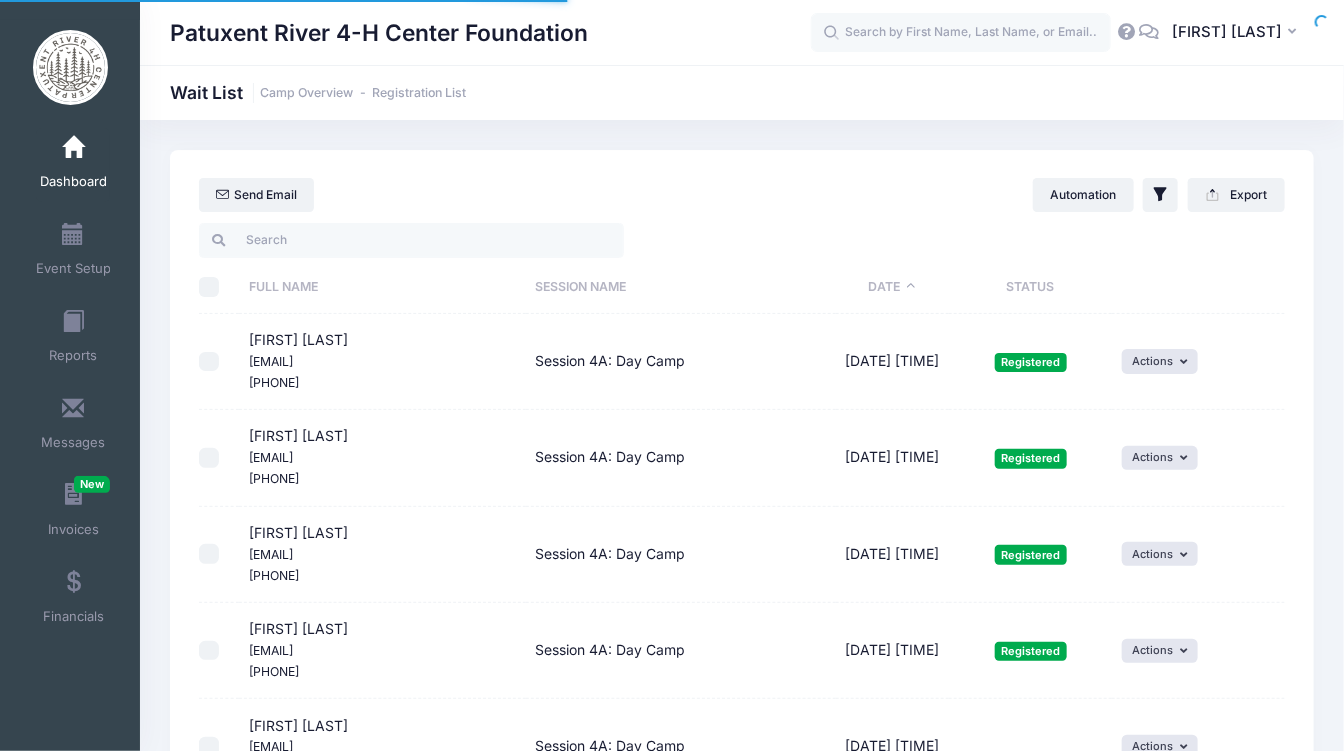 scroll, scrollTop: 0, scrollLeft: 0, axis: both 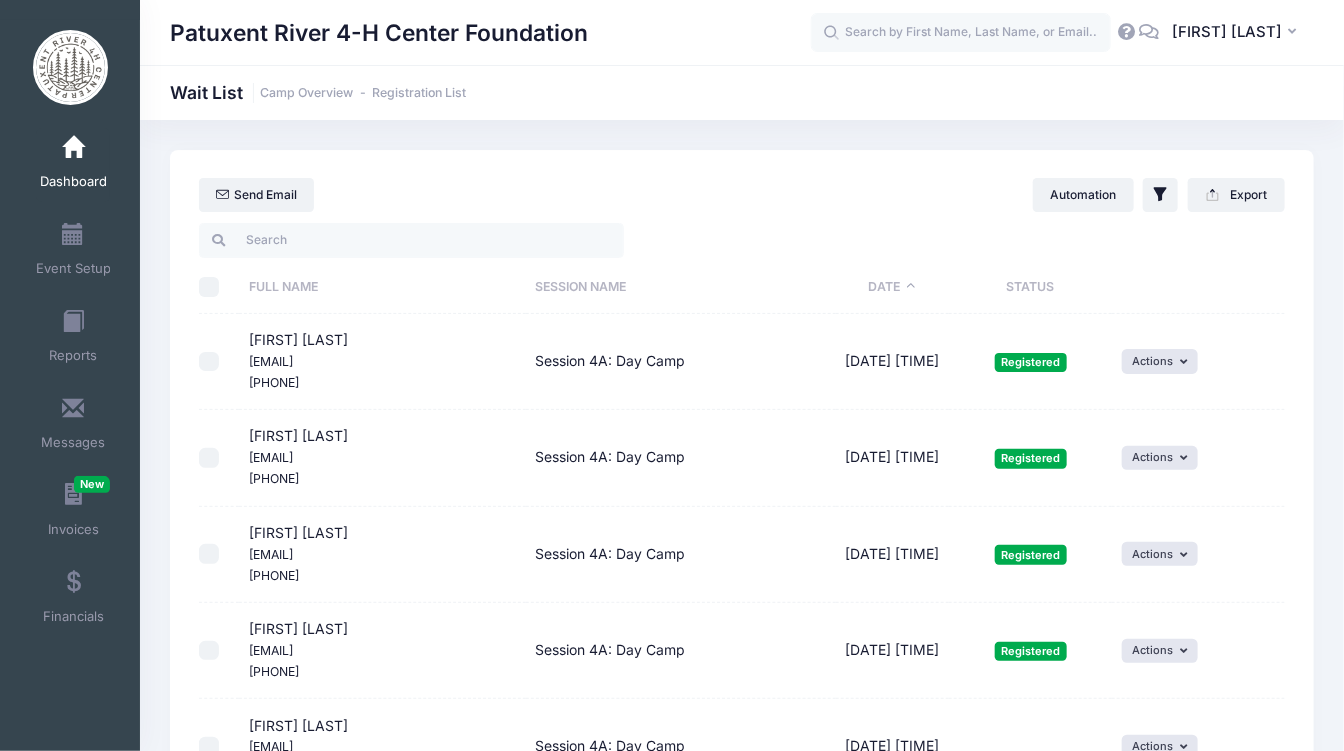 click on "Dashboard" at bounding box center [73, 165] 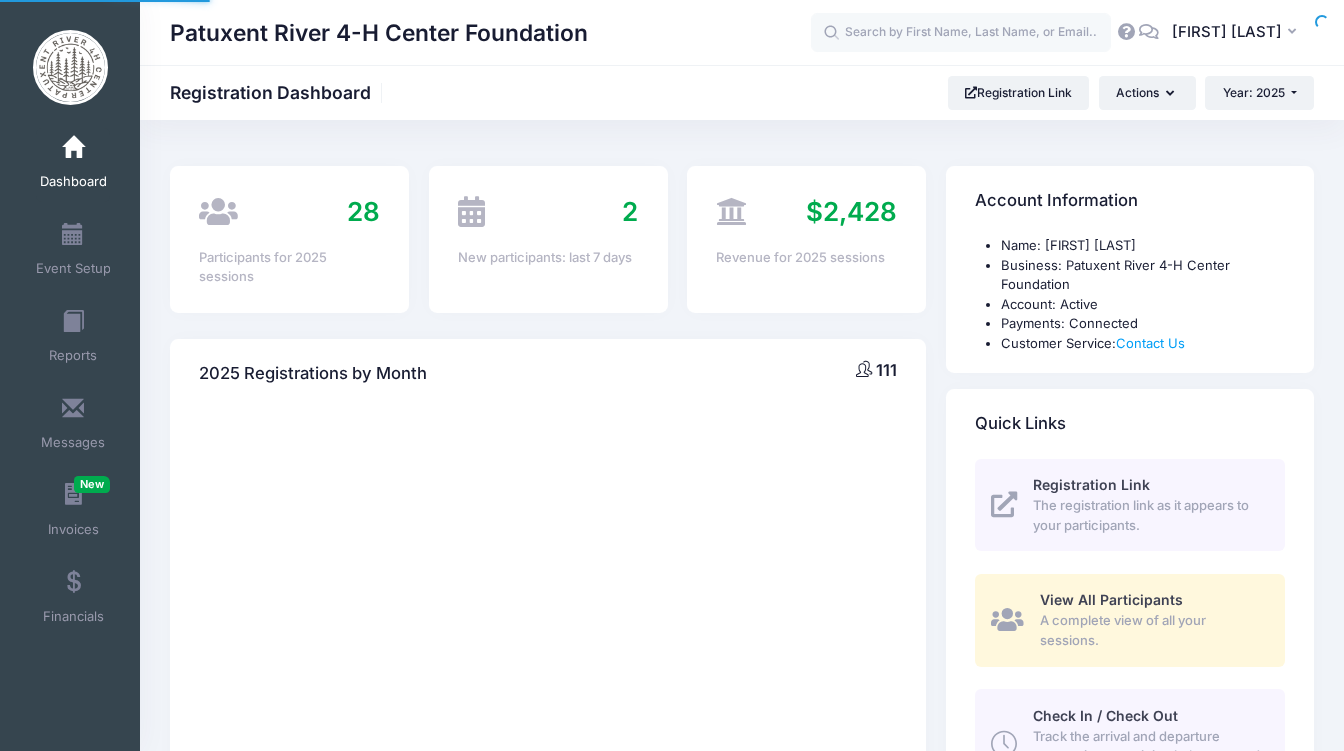 scroll, scrollTop: 0, scrollLeft: 0, axis: both 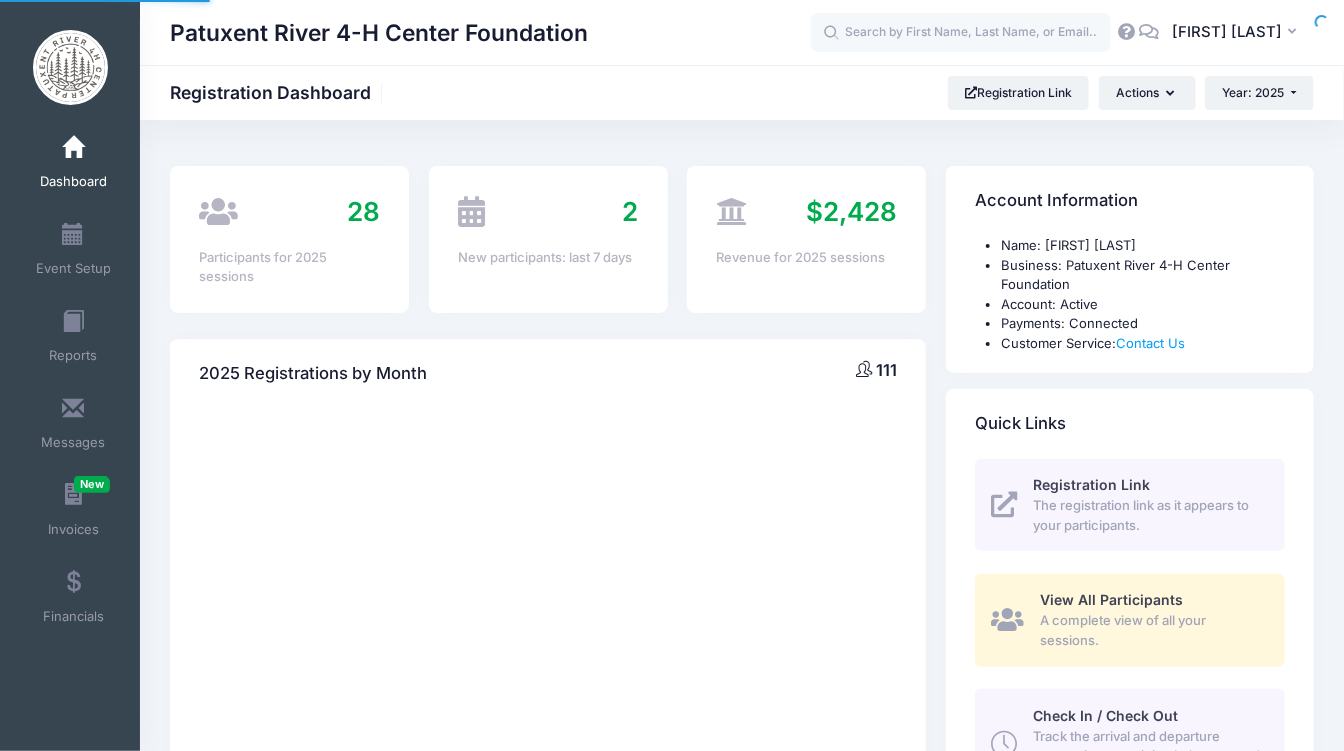 select 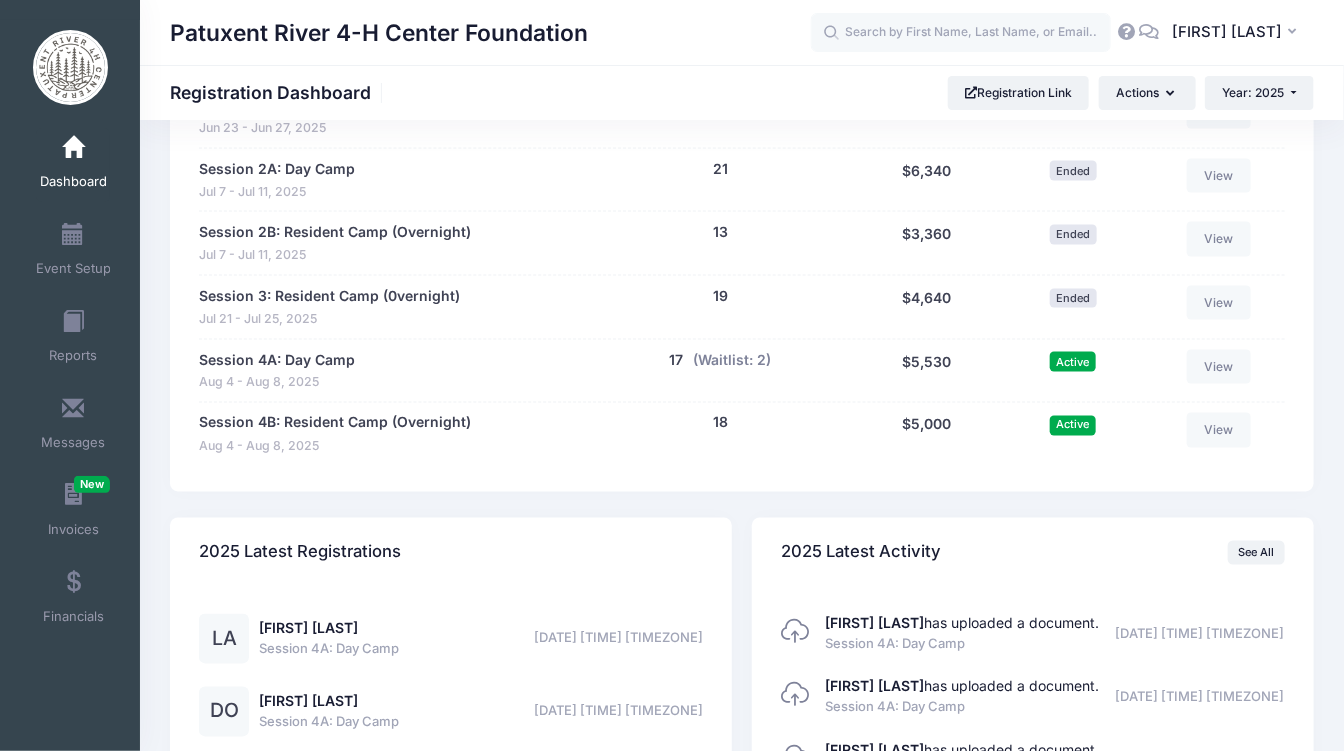 scroll, scrollTop: 1034, scrollLeft: 0, axis: vertical 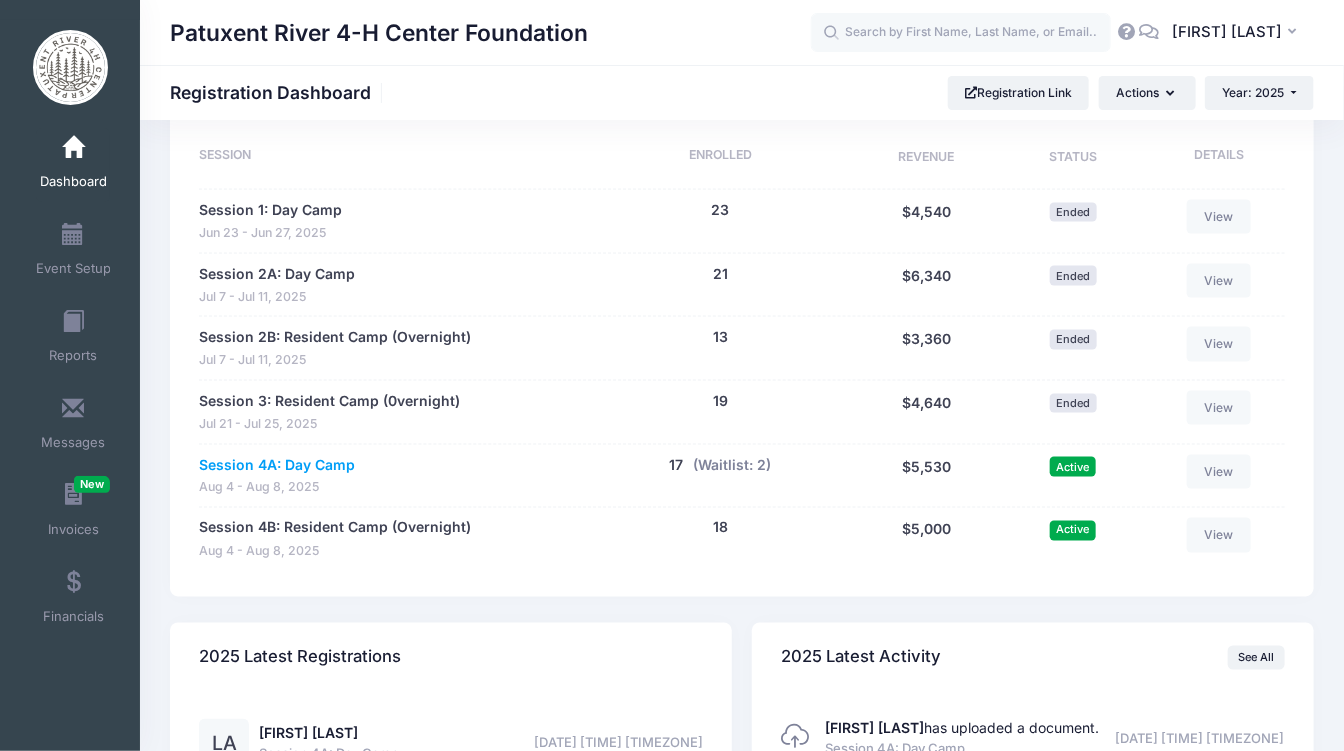 click on "Session 4A: Day Camp" at bounding box center (277, 465) 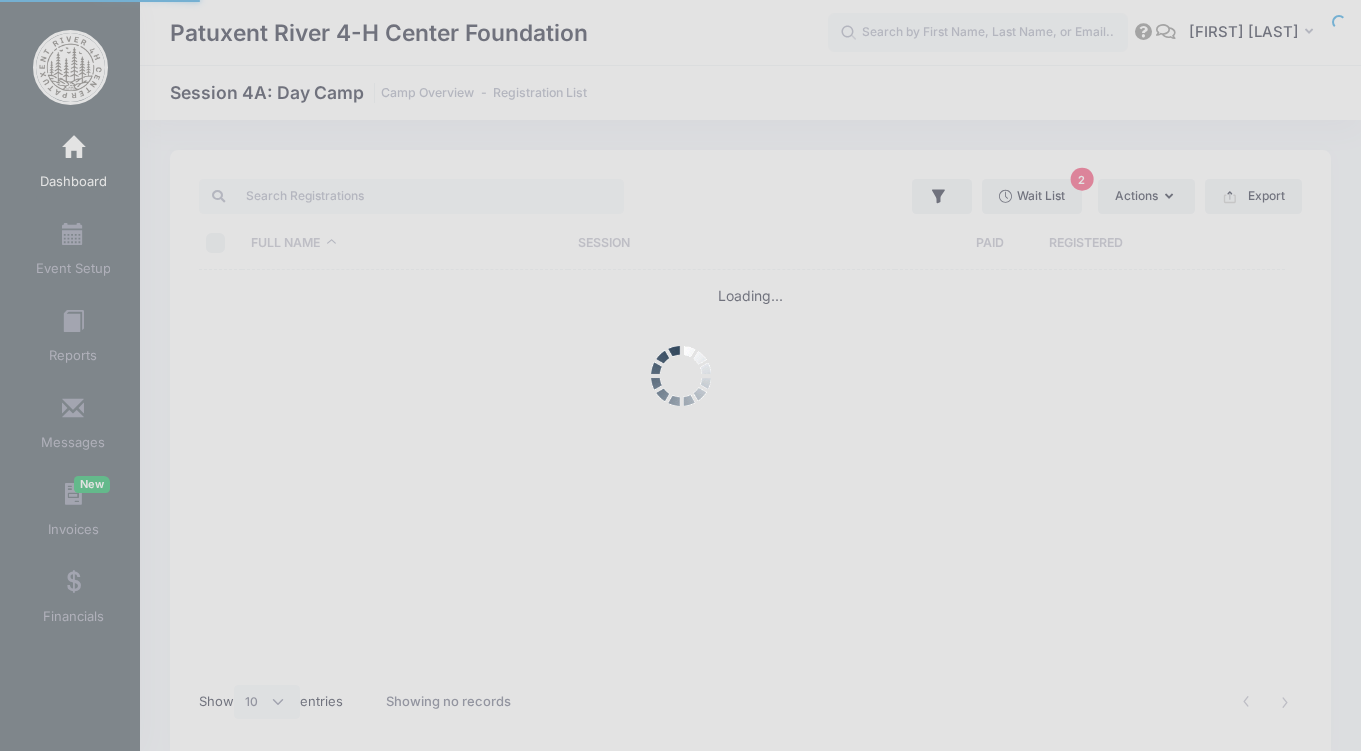 select on "10" 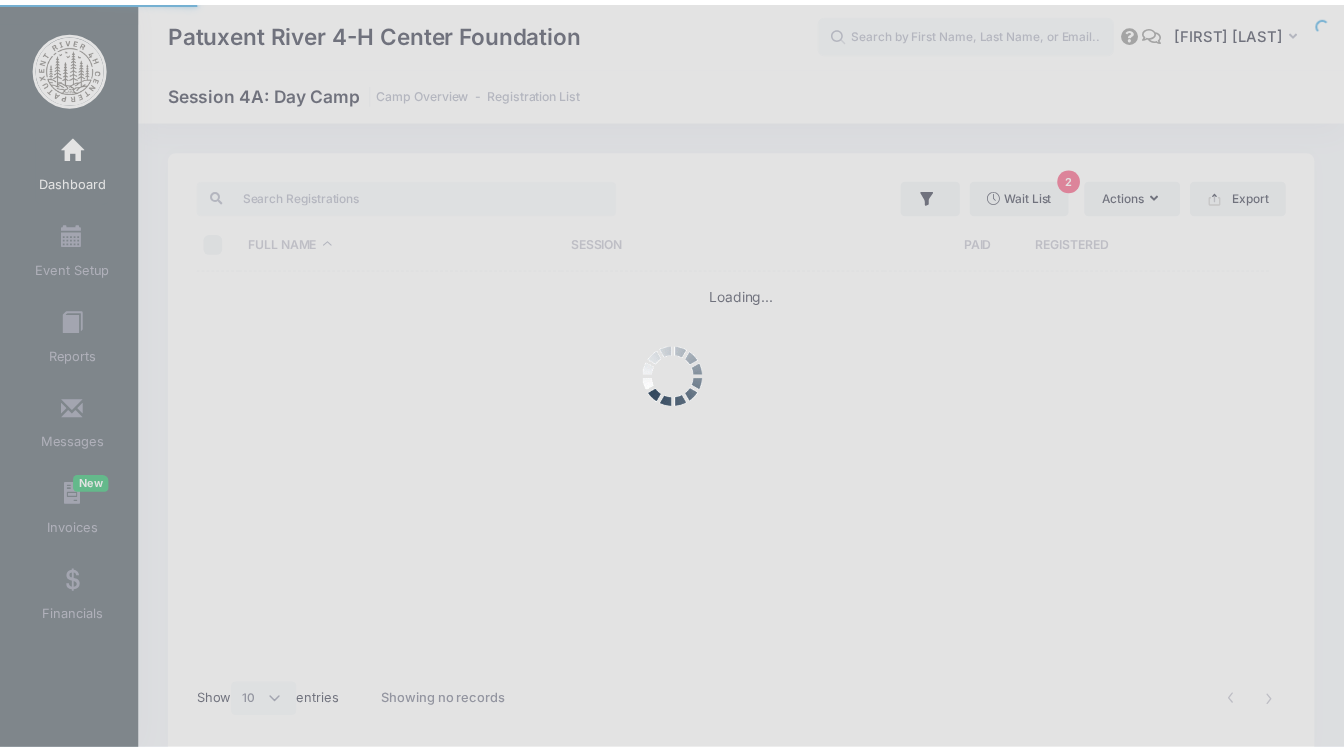 scroll, scrollTop: 0, scrollLeft: 0, axis: both 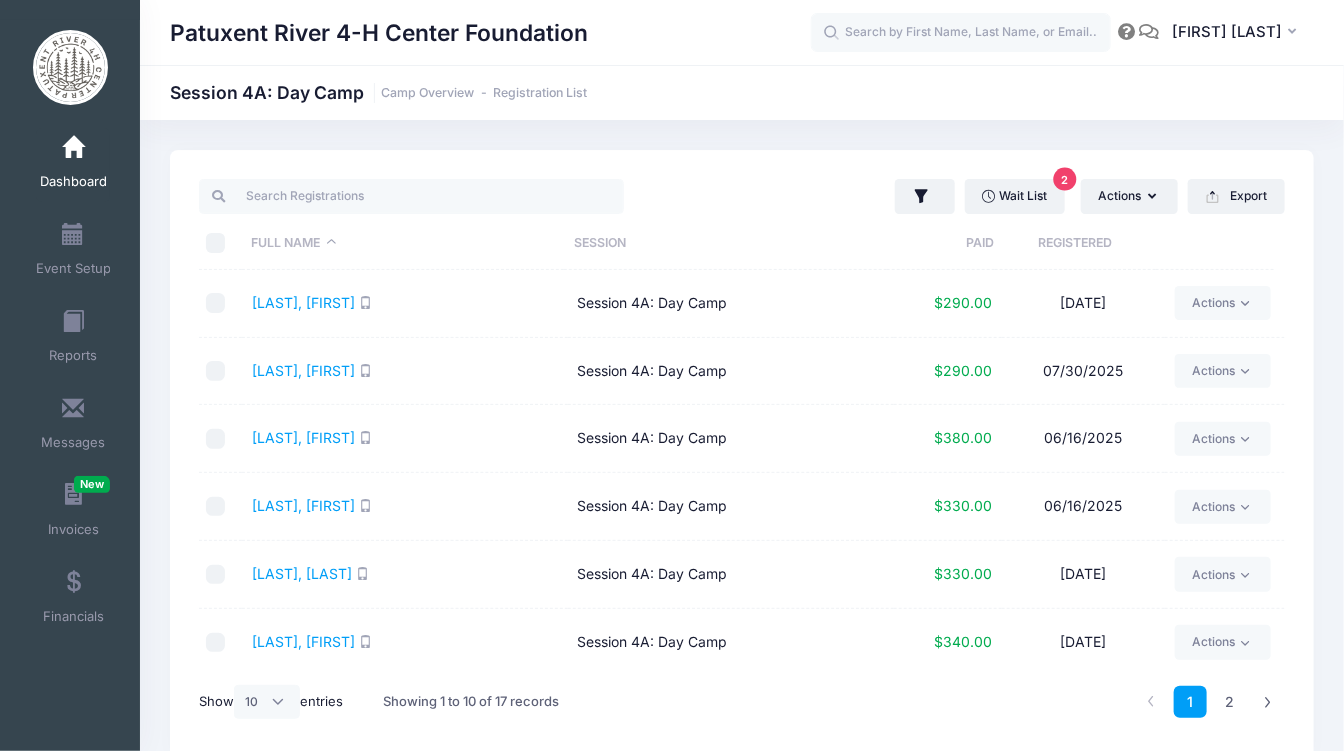 click at bounding box center (73, 148) 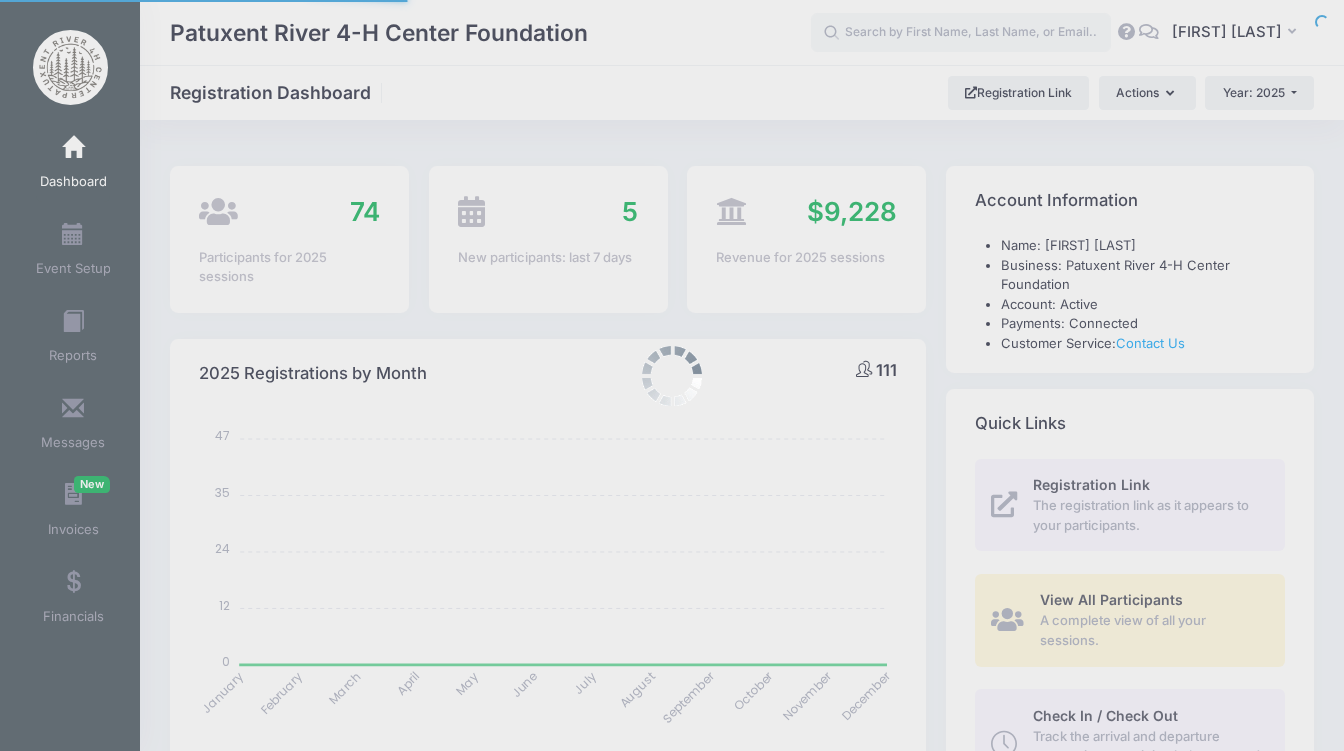 select 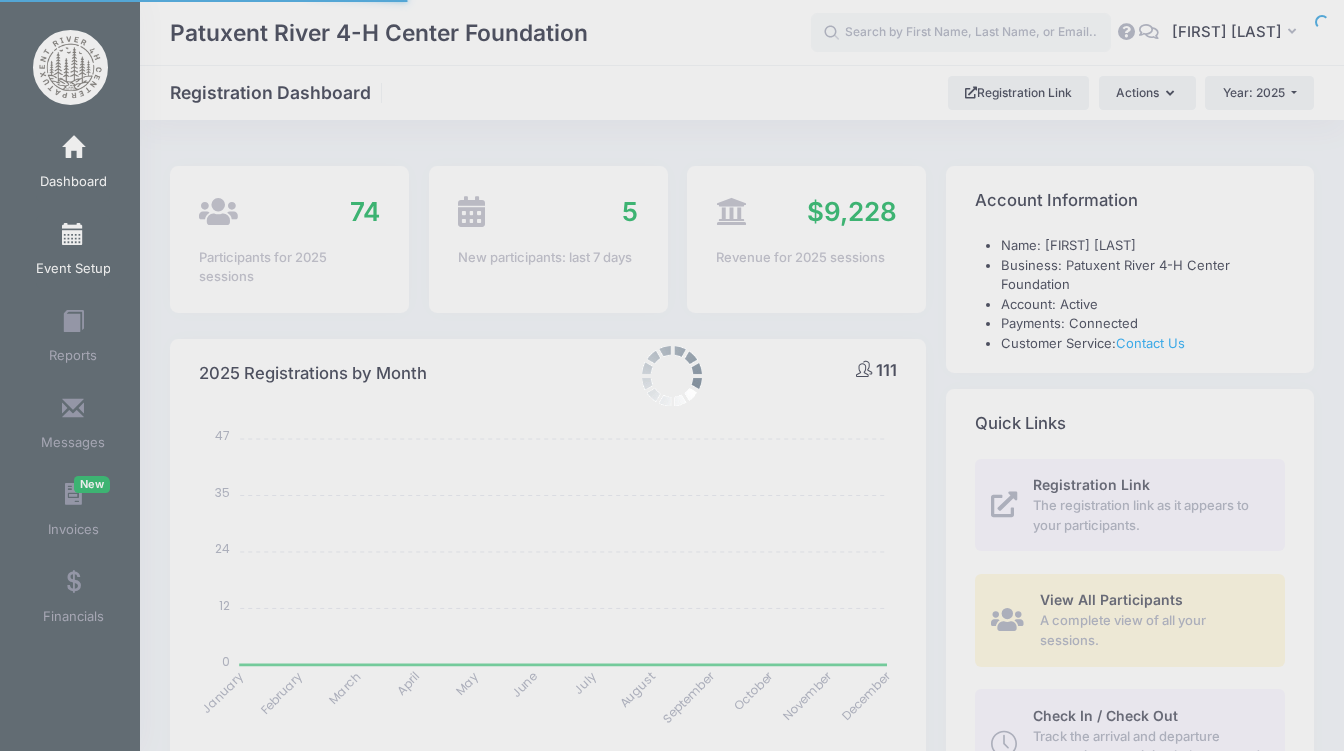 scroll, scrollTop: 0, scrollLeft: 0, axis: both 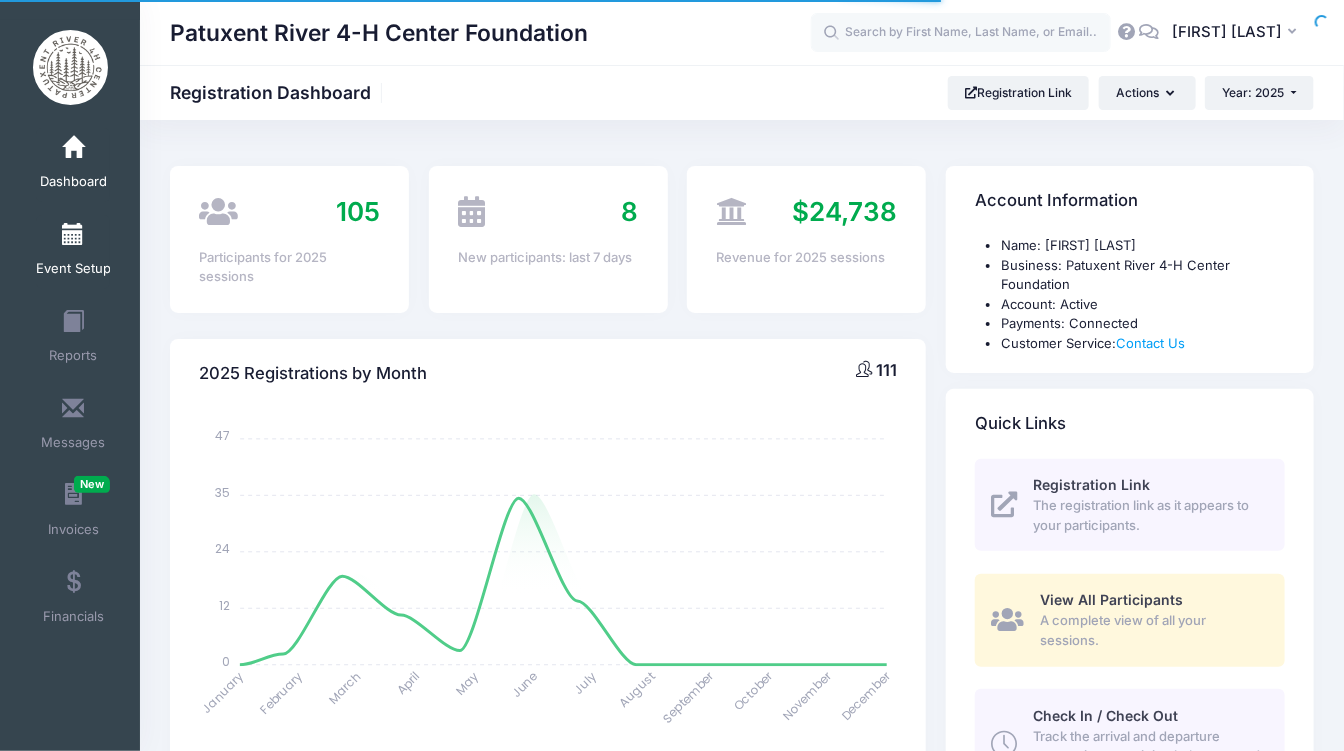 click on "Event Setup" at bounding box center (73, 252) 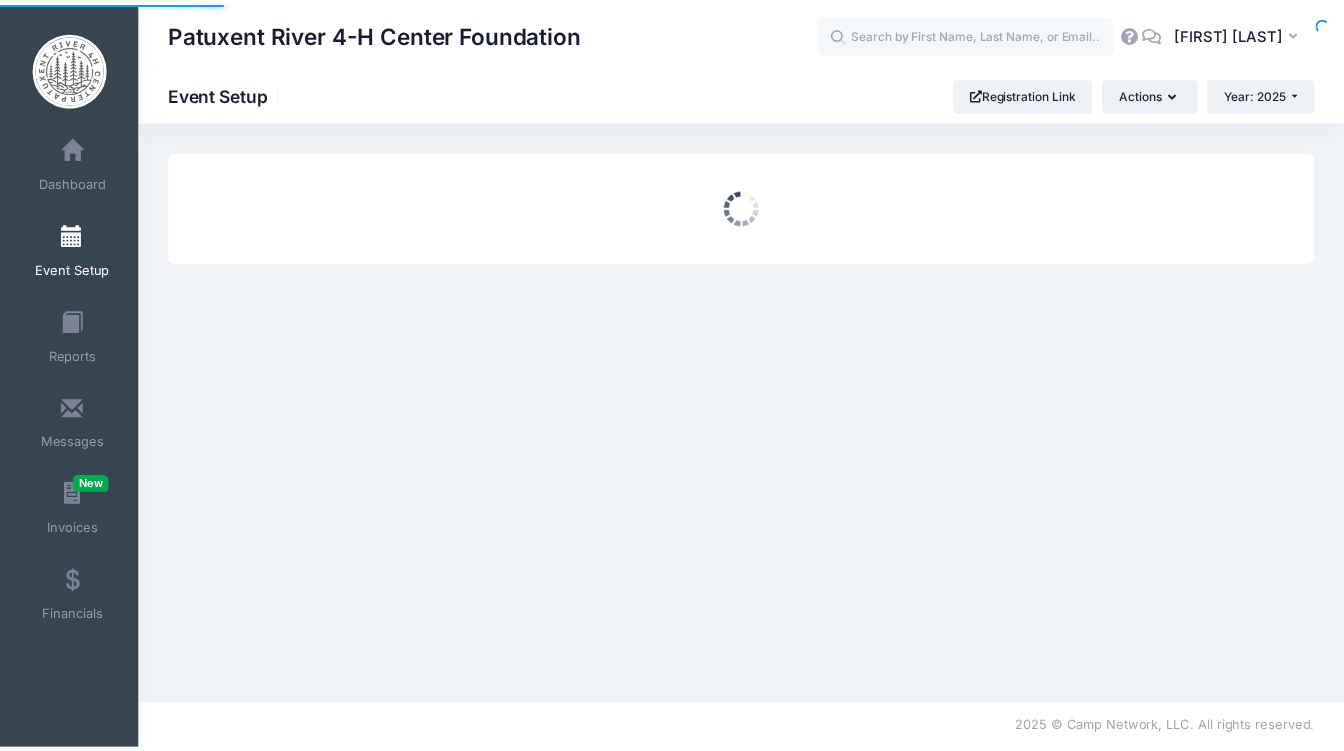 scroll, scrollTop: 0, scrollLeft: 0, axis: both 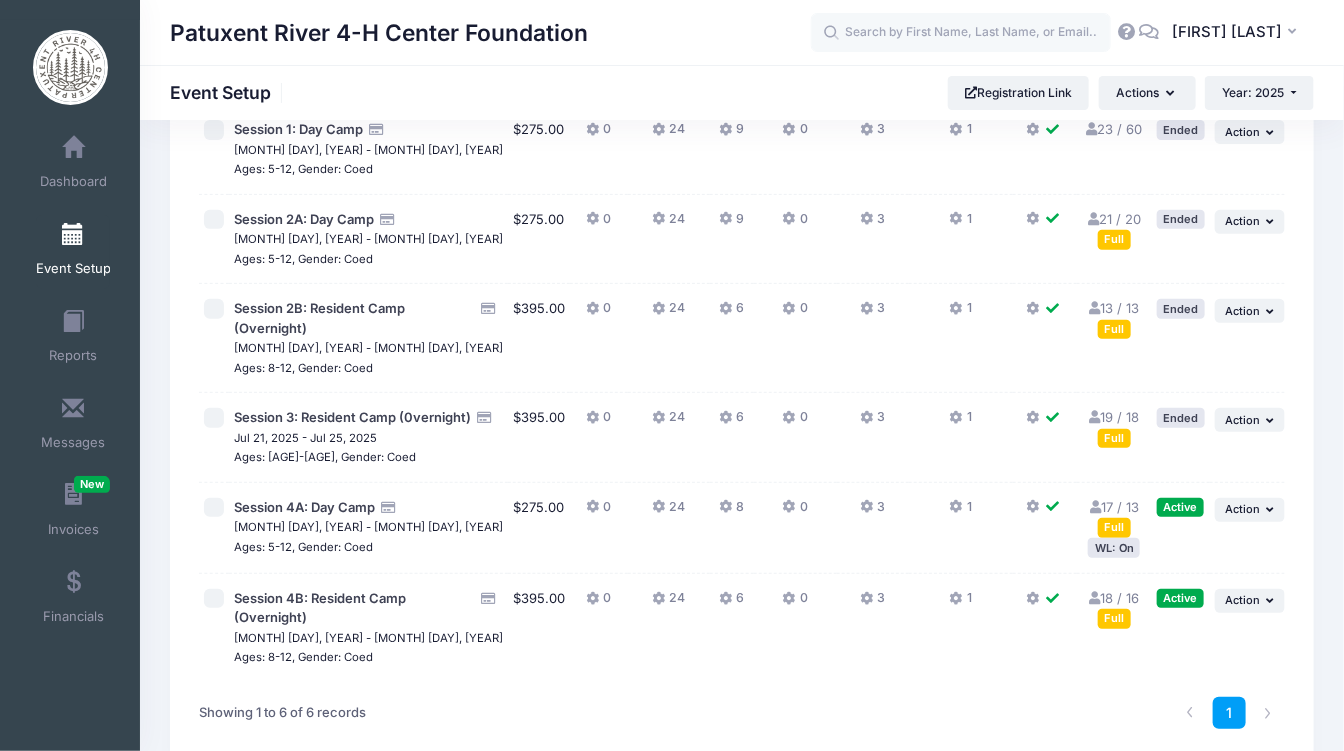 click on "WL:
On" at bounding box center [1114, 547] 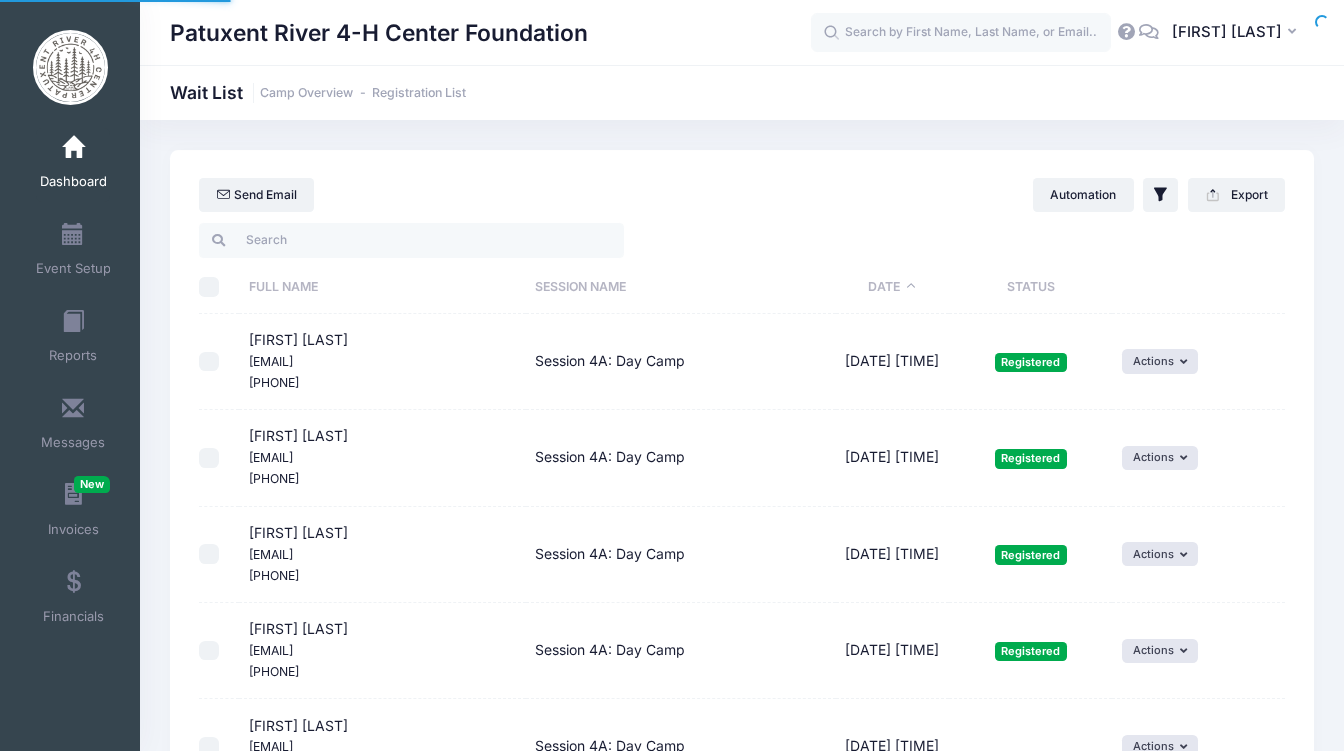 select on "50" 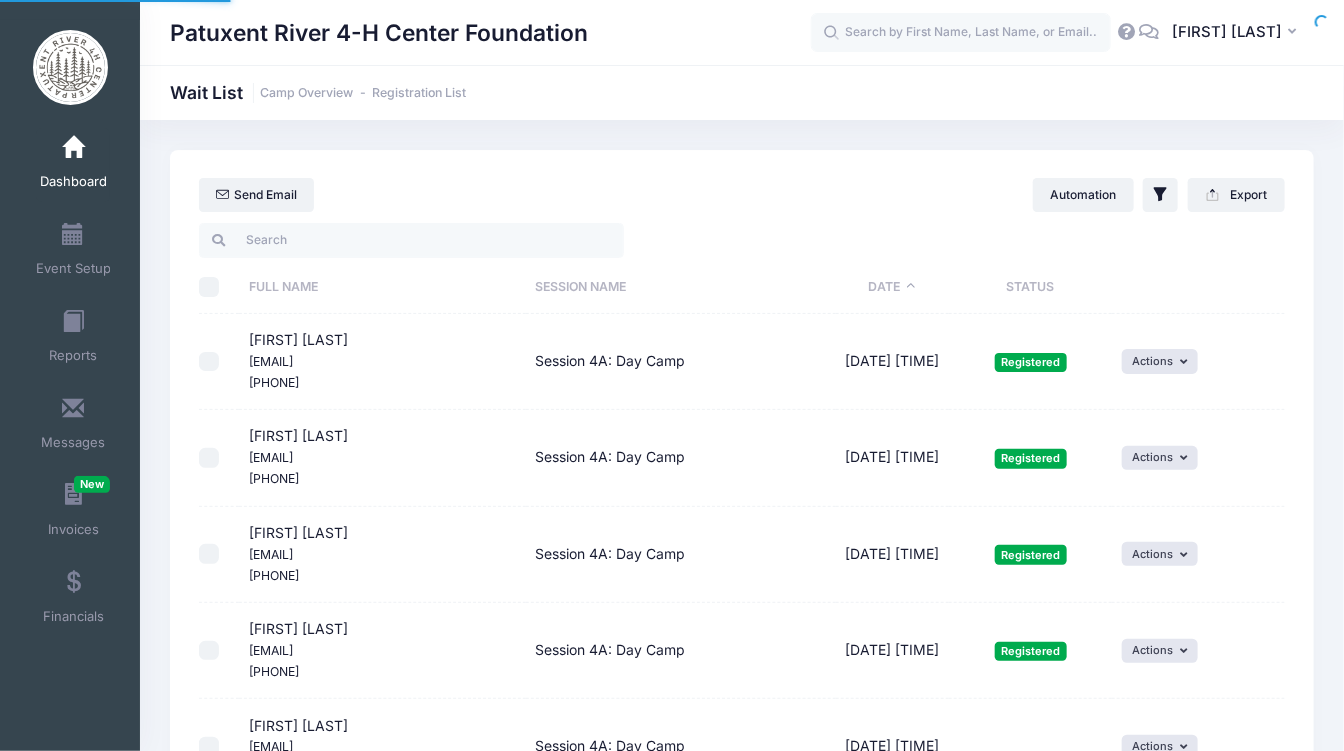 scroll, scrollTop: 0, scrollLeft: 0, axis: both 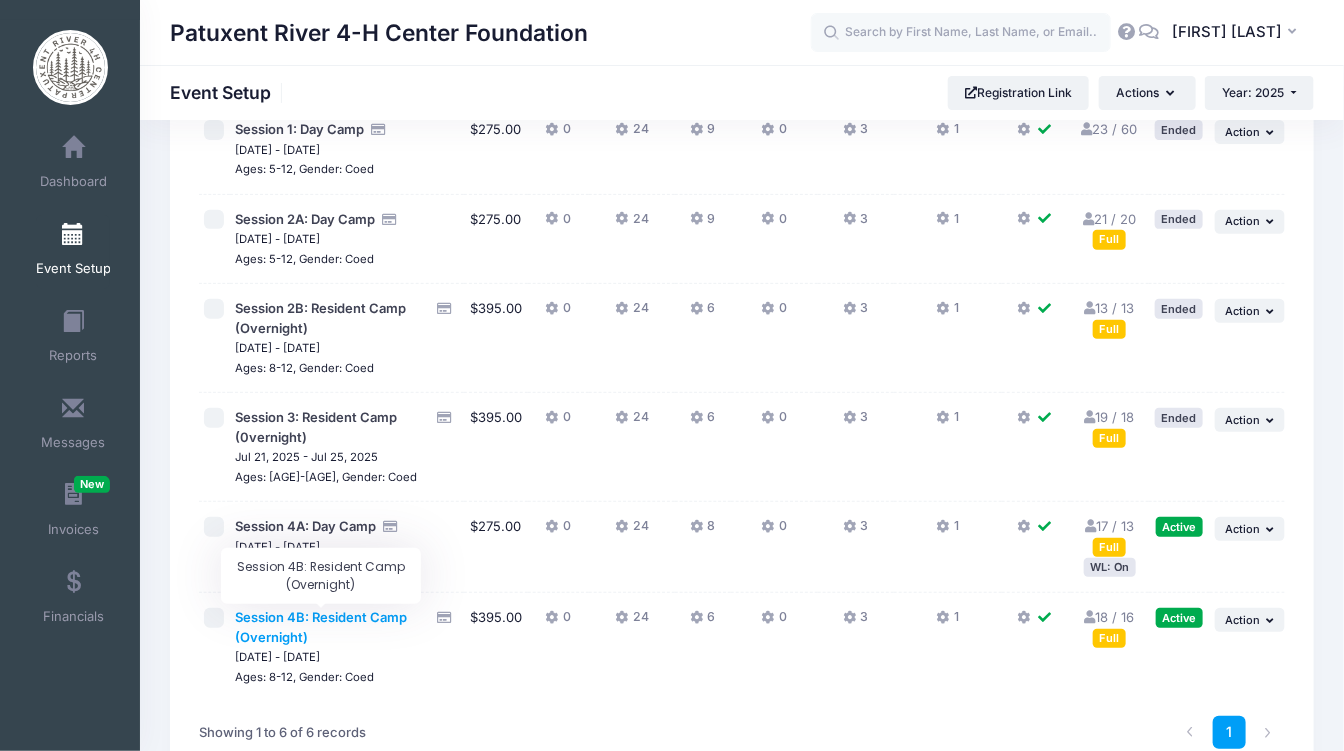 click on "Session 4B: Resident Camp (Overnight)" at bounding box center (321, 627) 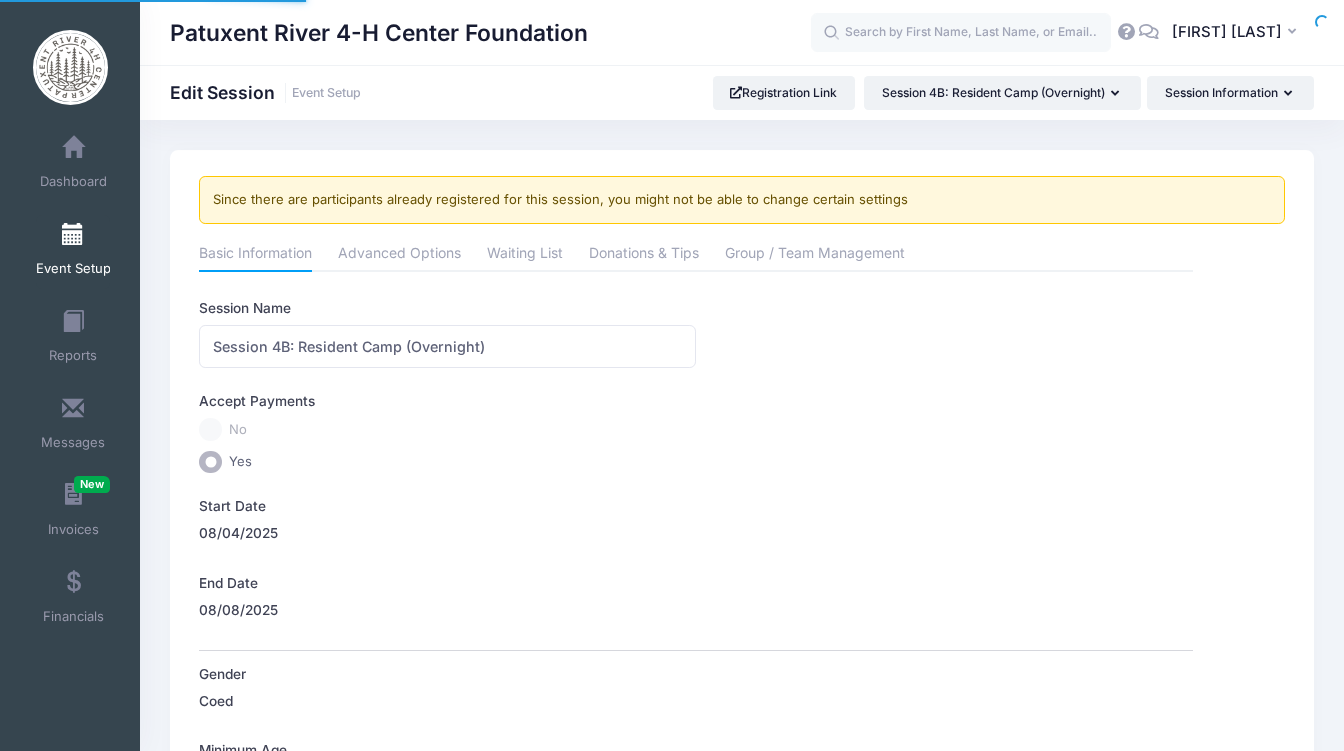 scroll, scrollTop: 0, scrollLeft: 0, axis: both 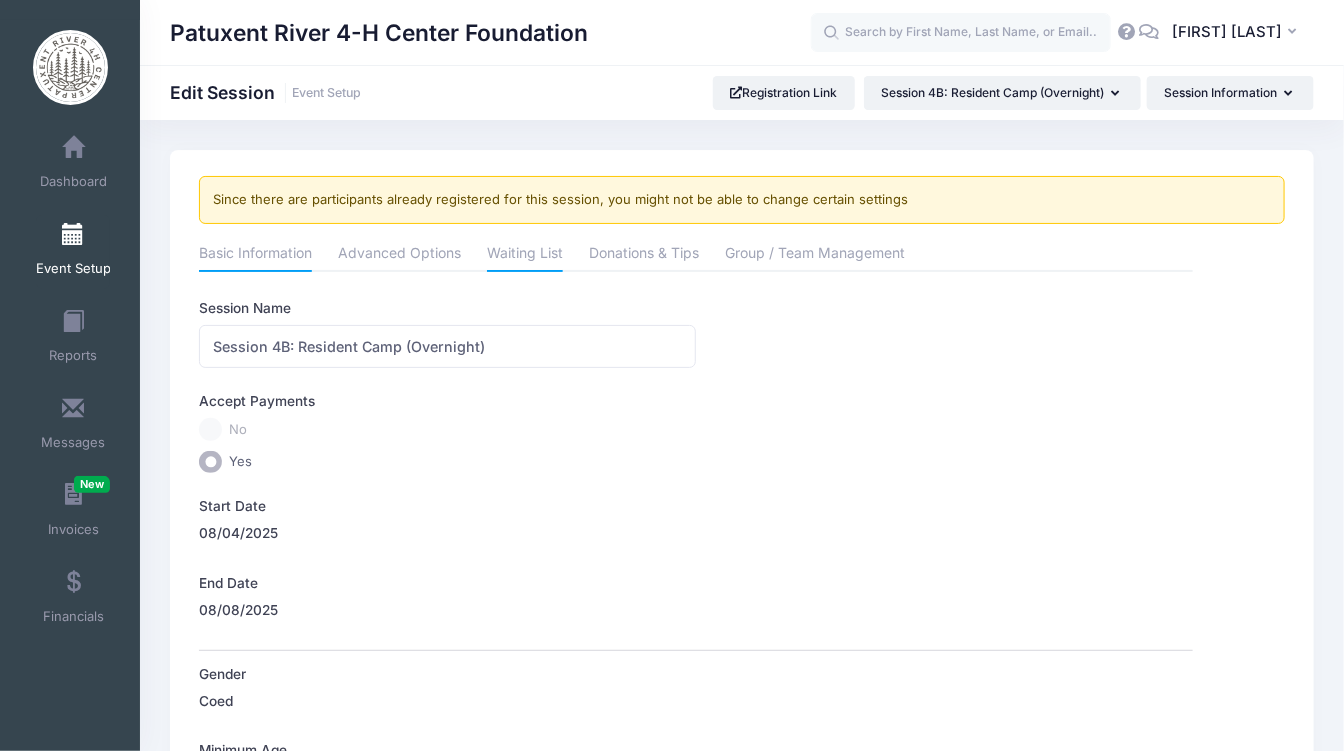 click on "Waiting List" at bounding box center [525, 255] 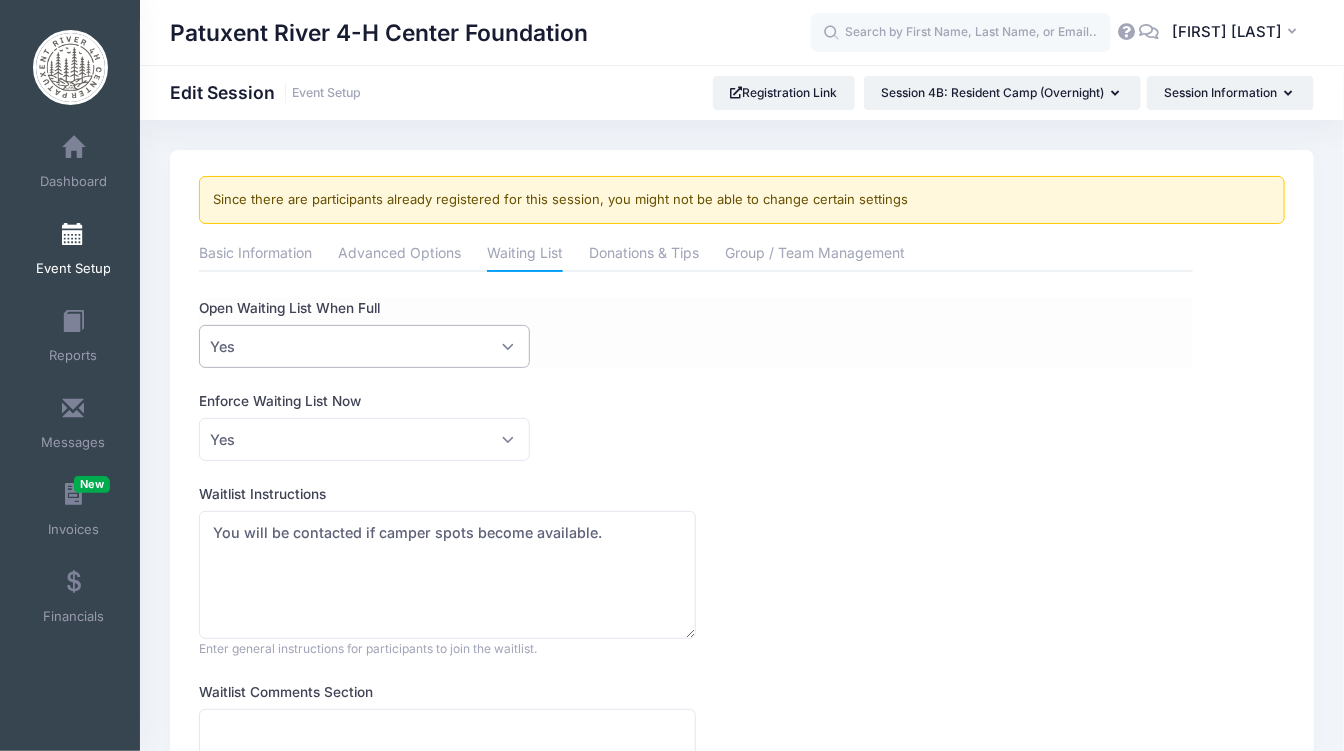 click on "Yes" at bounding box center [364, 346] 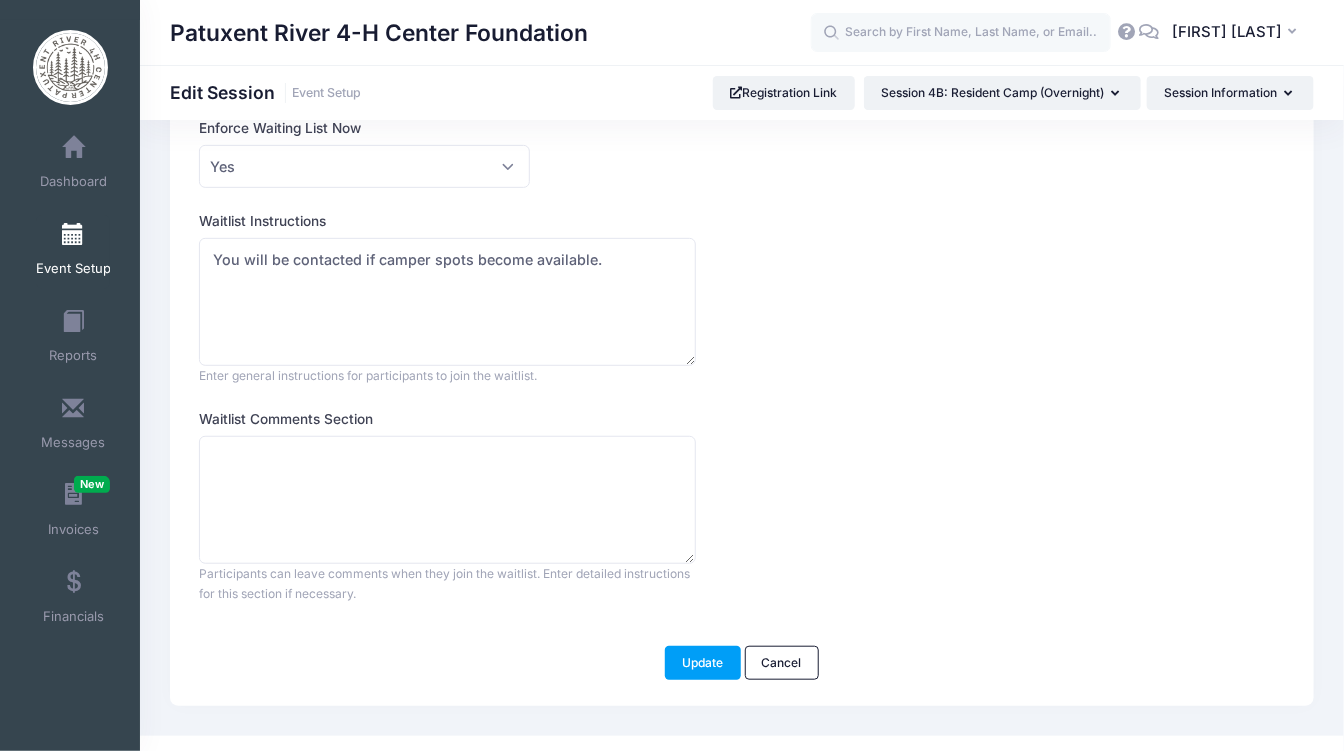 scroll, scrollTop: 300, scrollLeft: 0, axis: vertical 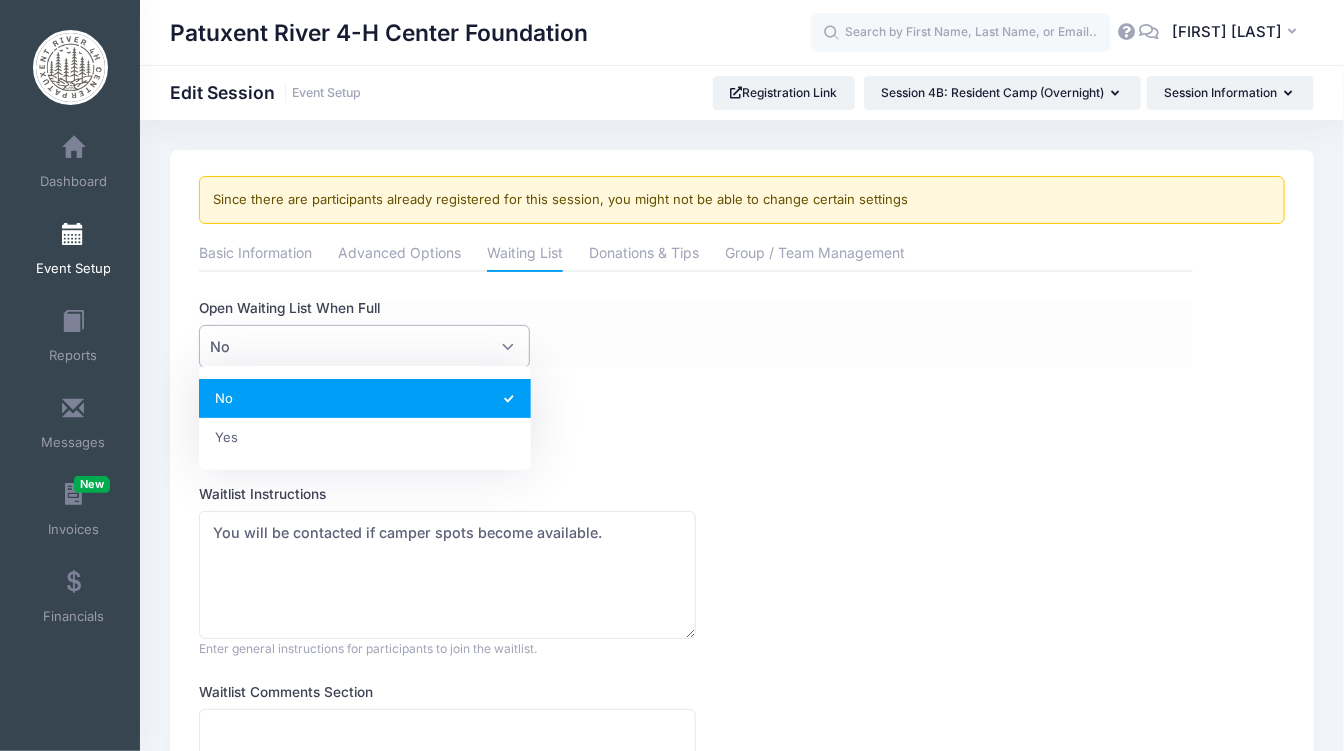 click on "No" at bounding box center [364, 346] 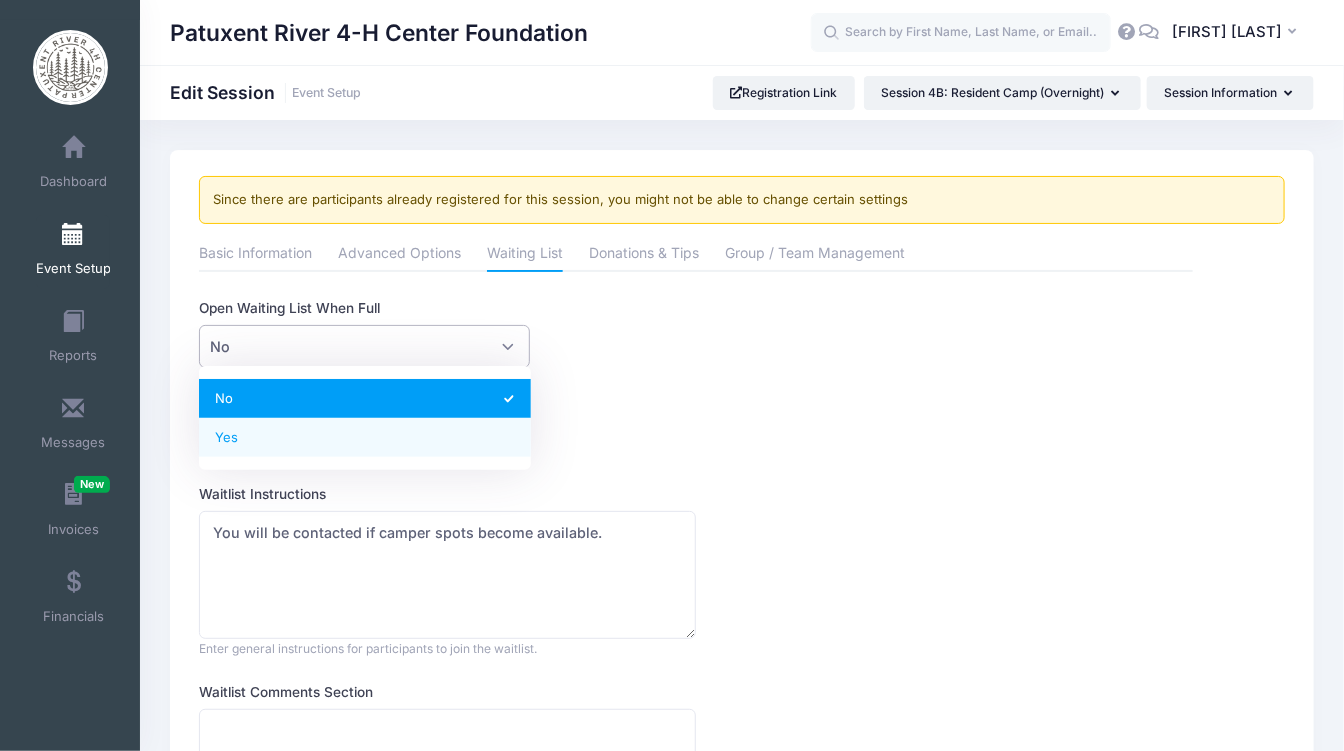select on "1" 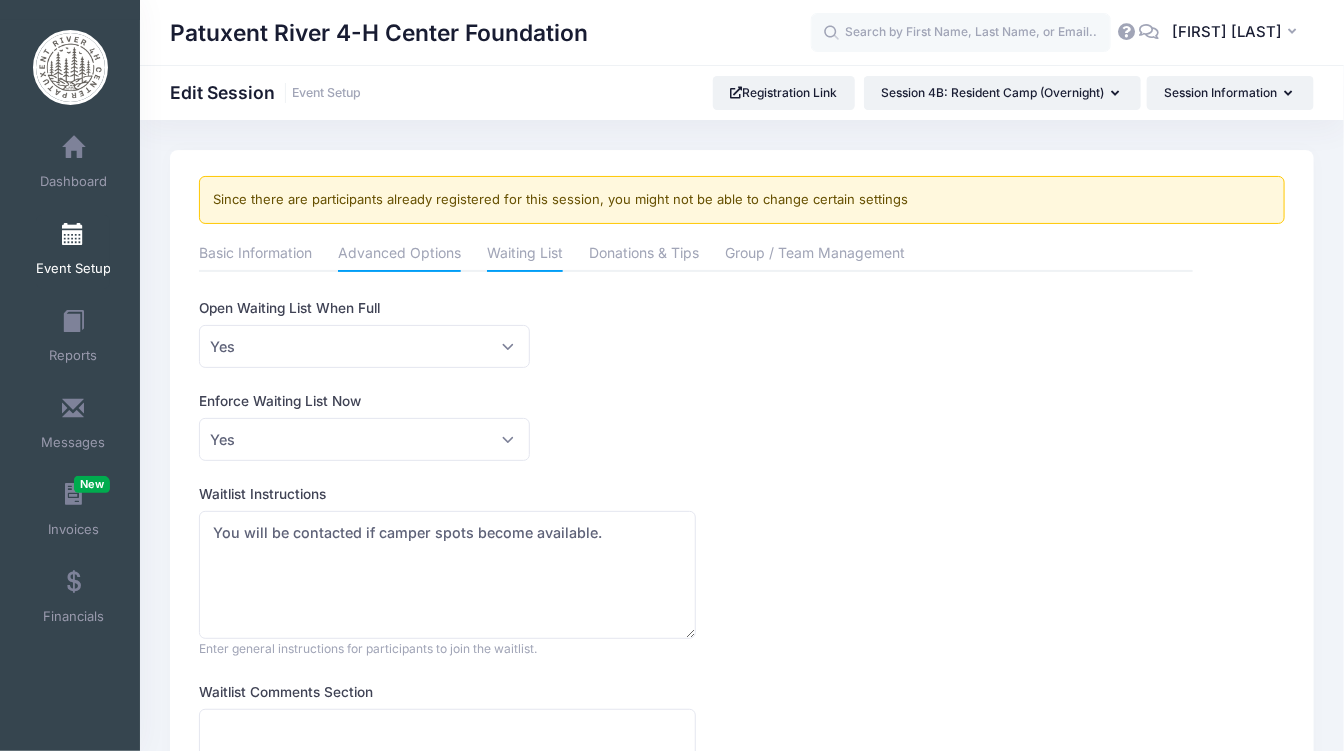 click on "Advanced Options" at bounding box center (399, 255) 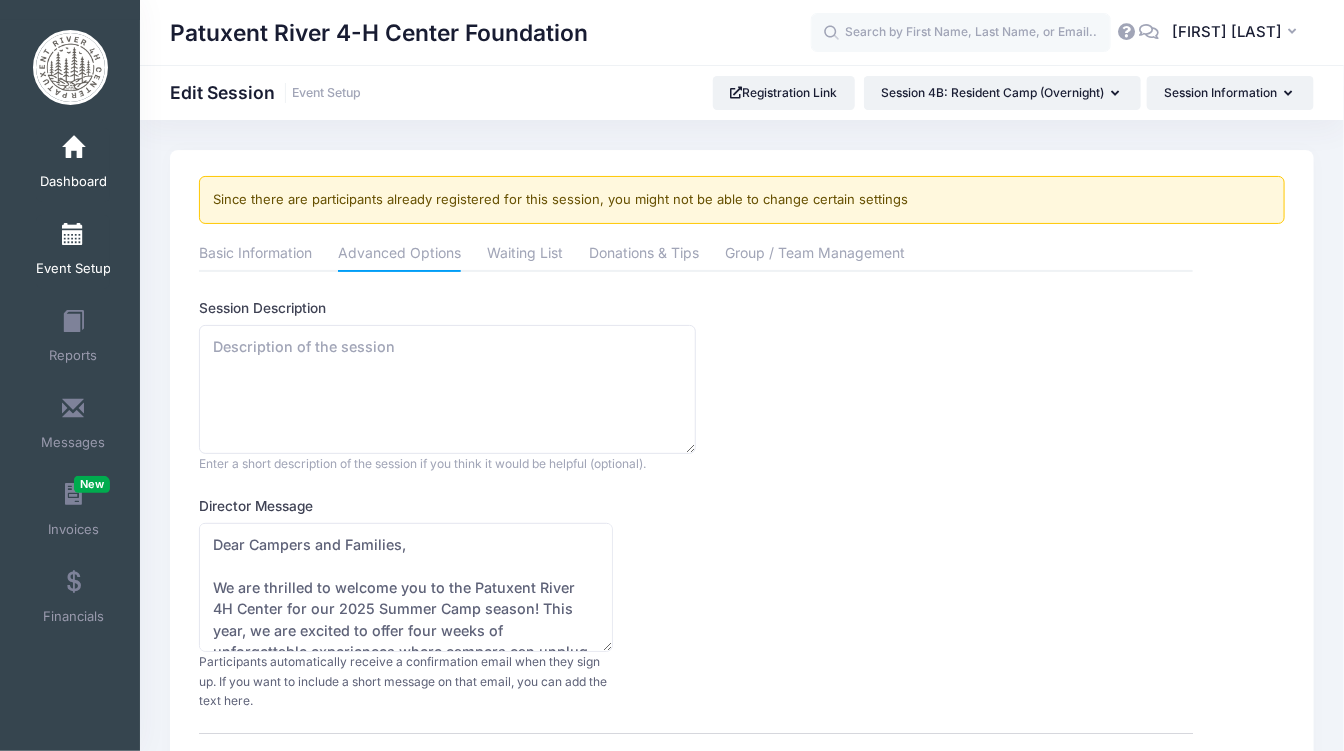 click on "Dashboard" at bounding box center [73, 165] 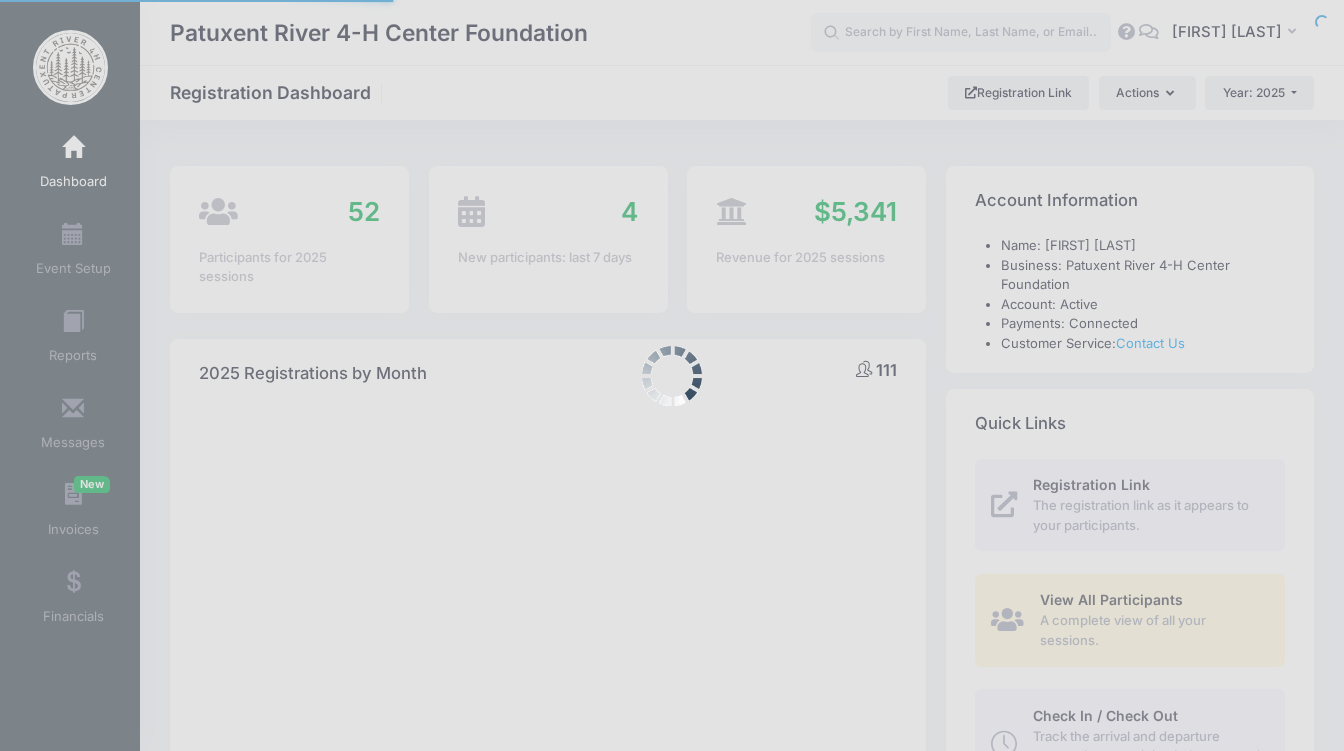 select 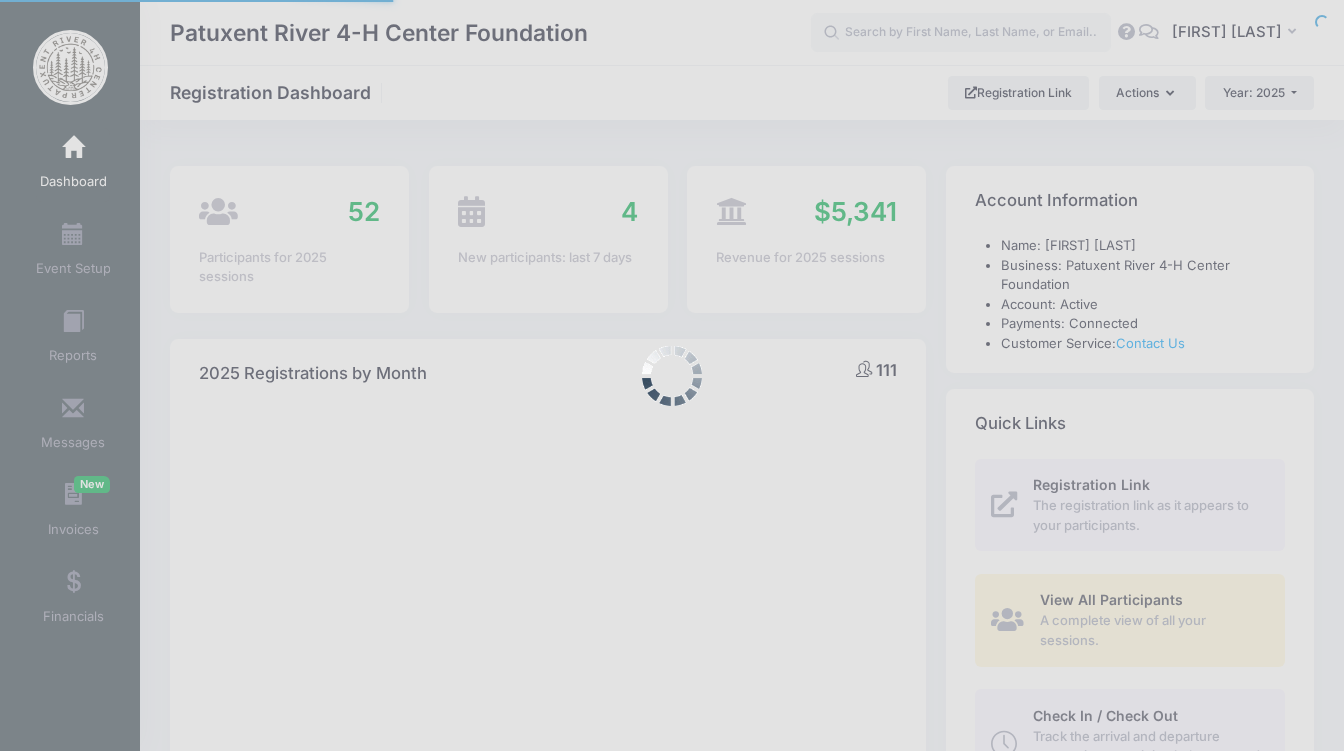scroll, scrollTop: 0, scrollLeft: 0, axis: both 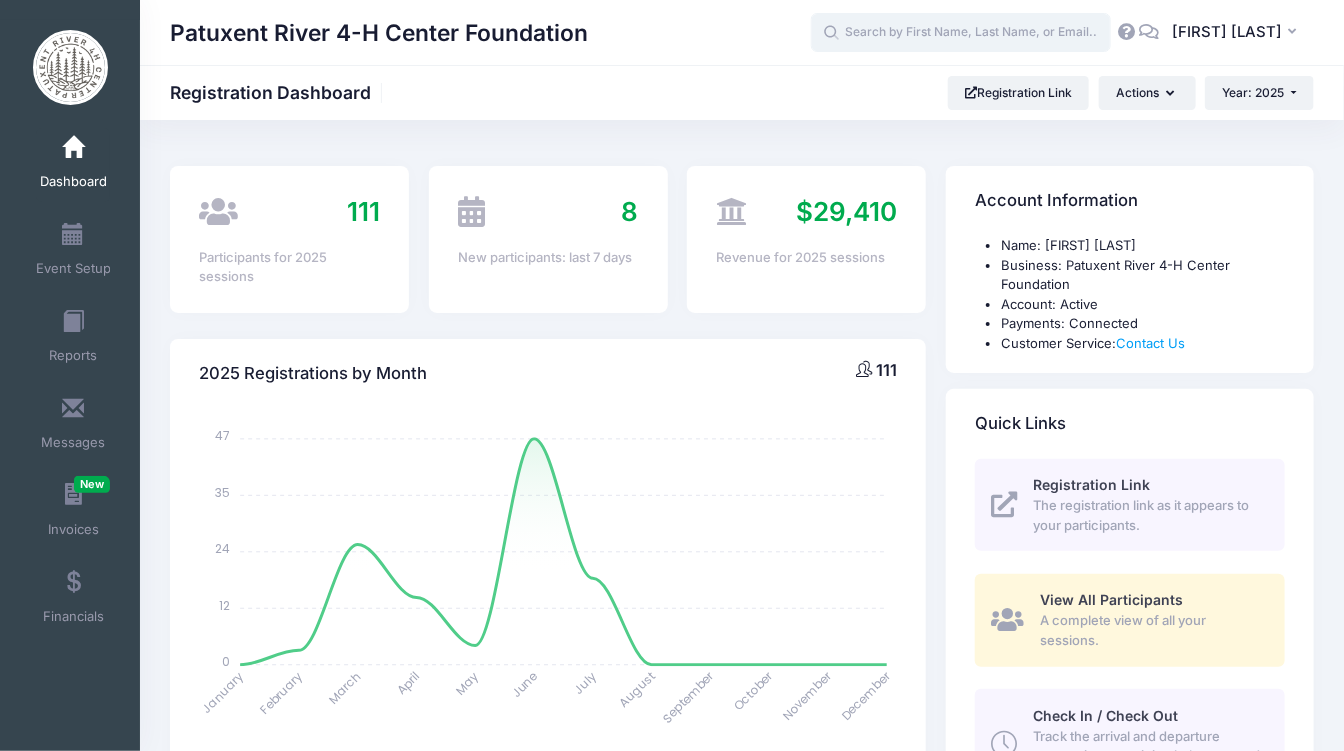 click at bounding box center [961, 33] 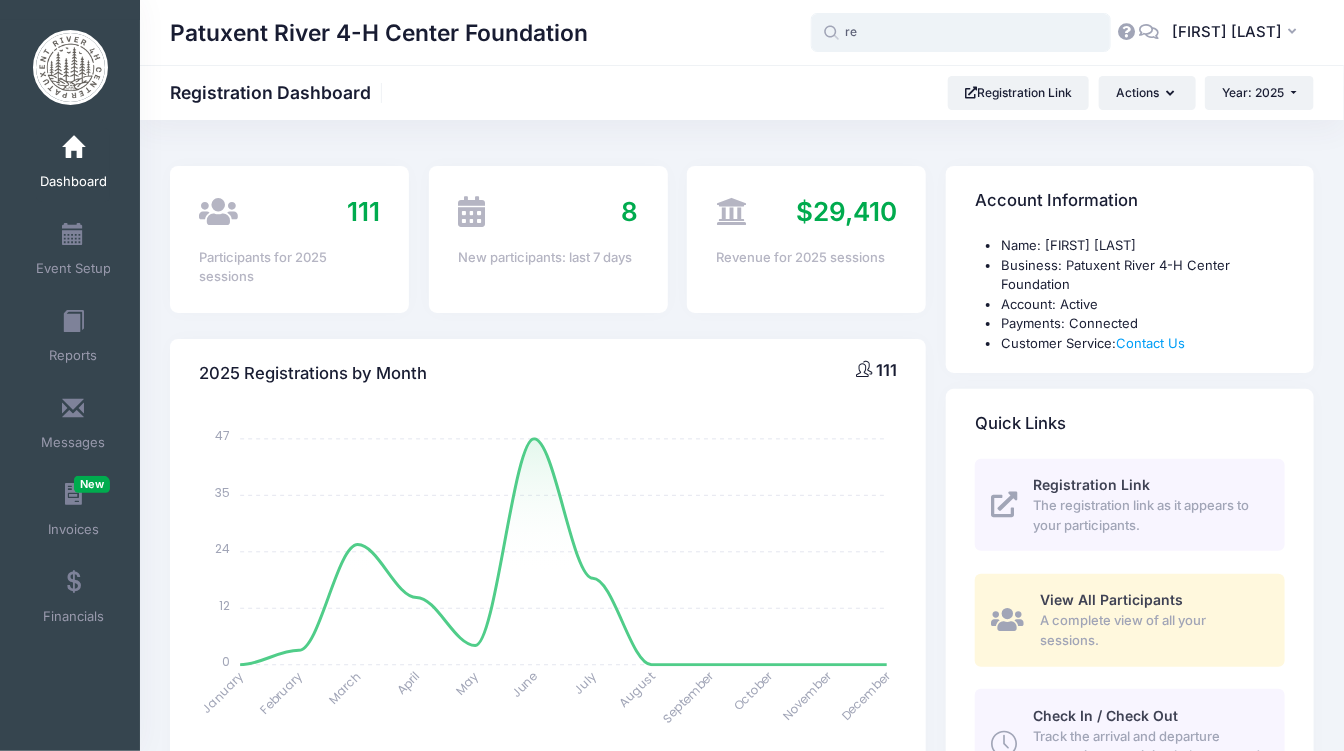 type on "r" 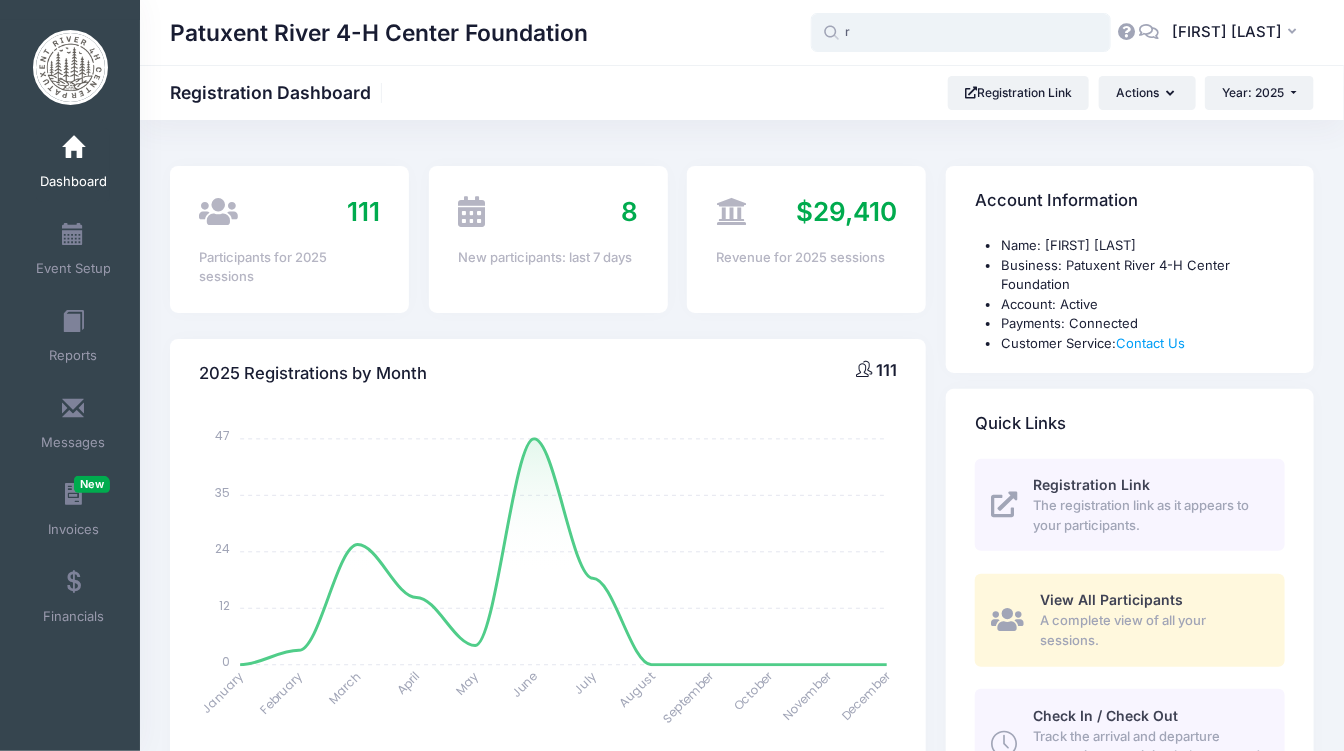 click on "r" at bounding box center [961, 33] 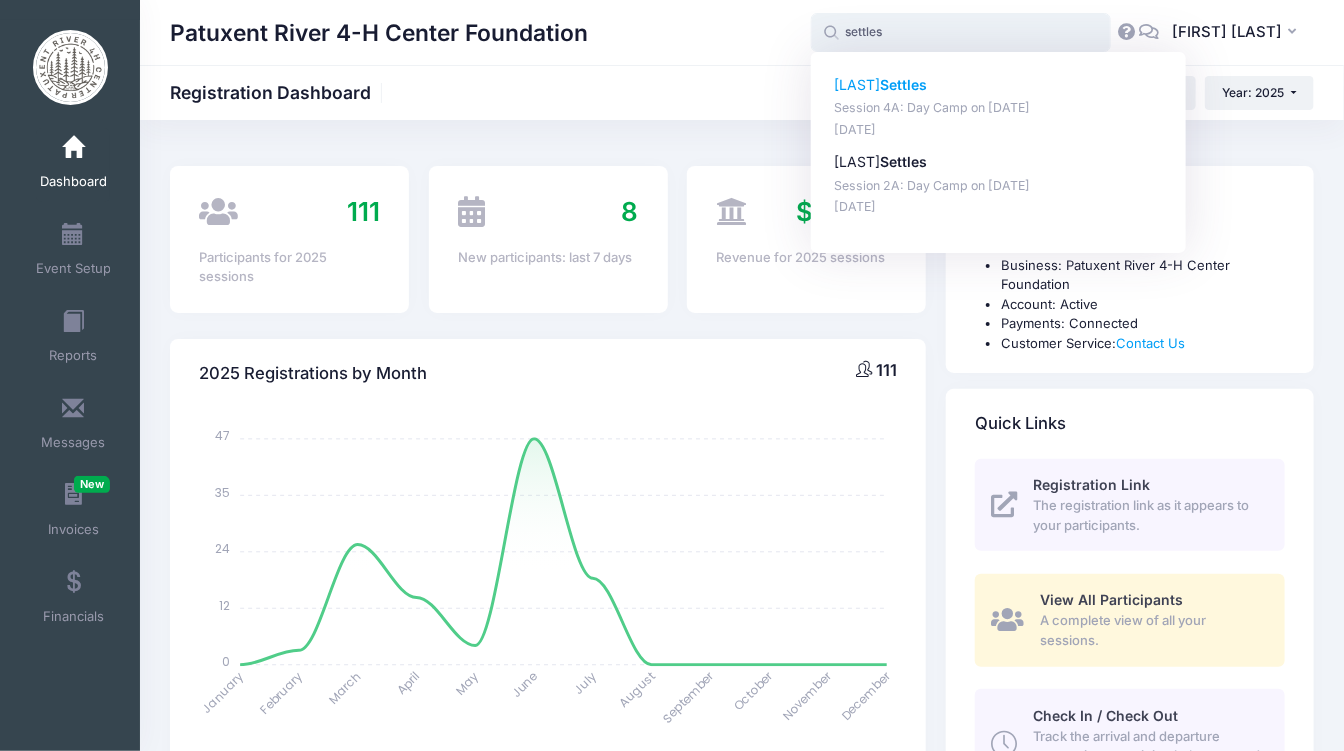click on "Session 4A: Day Camp on Aug-04, 2025" at bounding box center [999, 108] 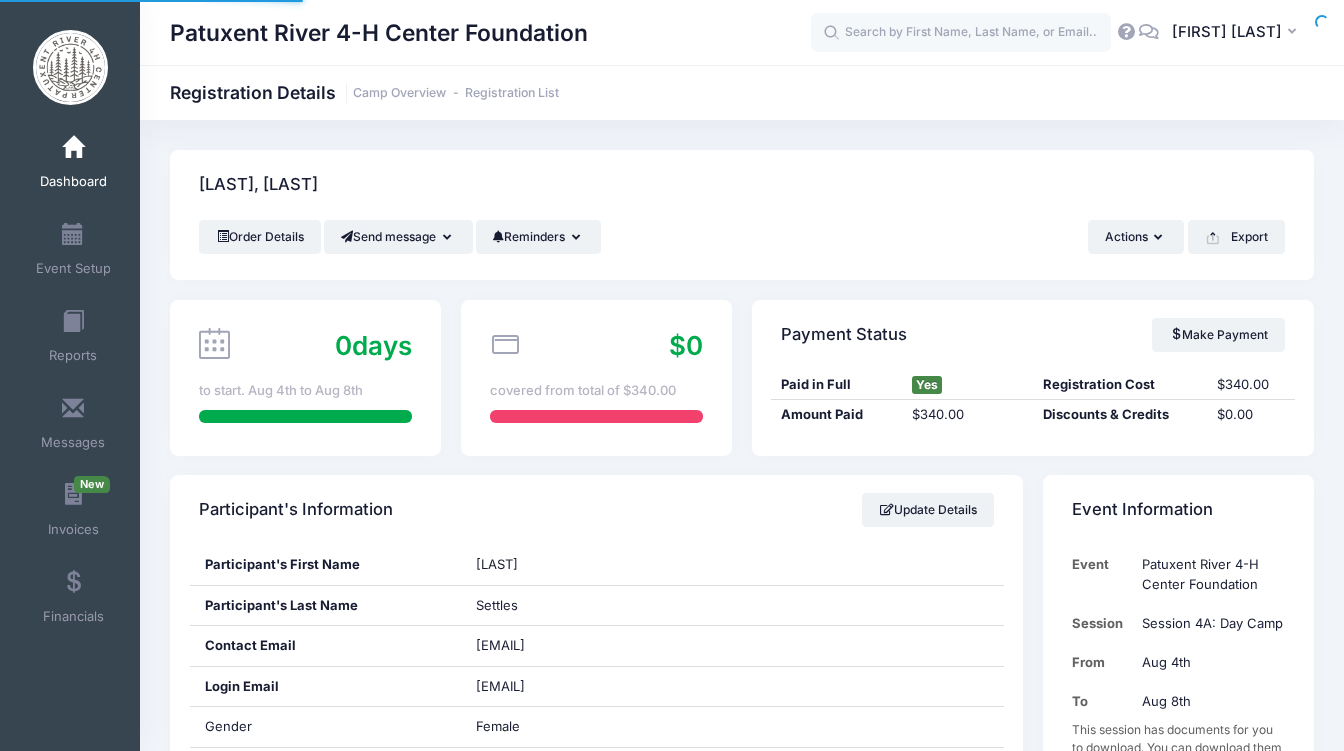scroll, scrollTop: 0, scrollLeft: 0, axis: both 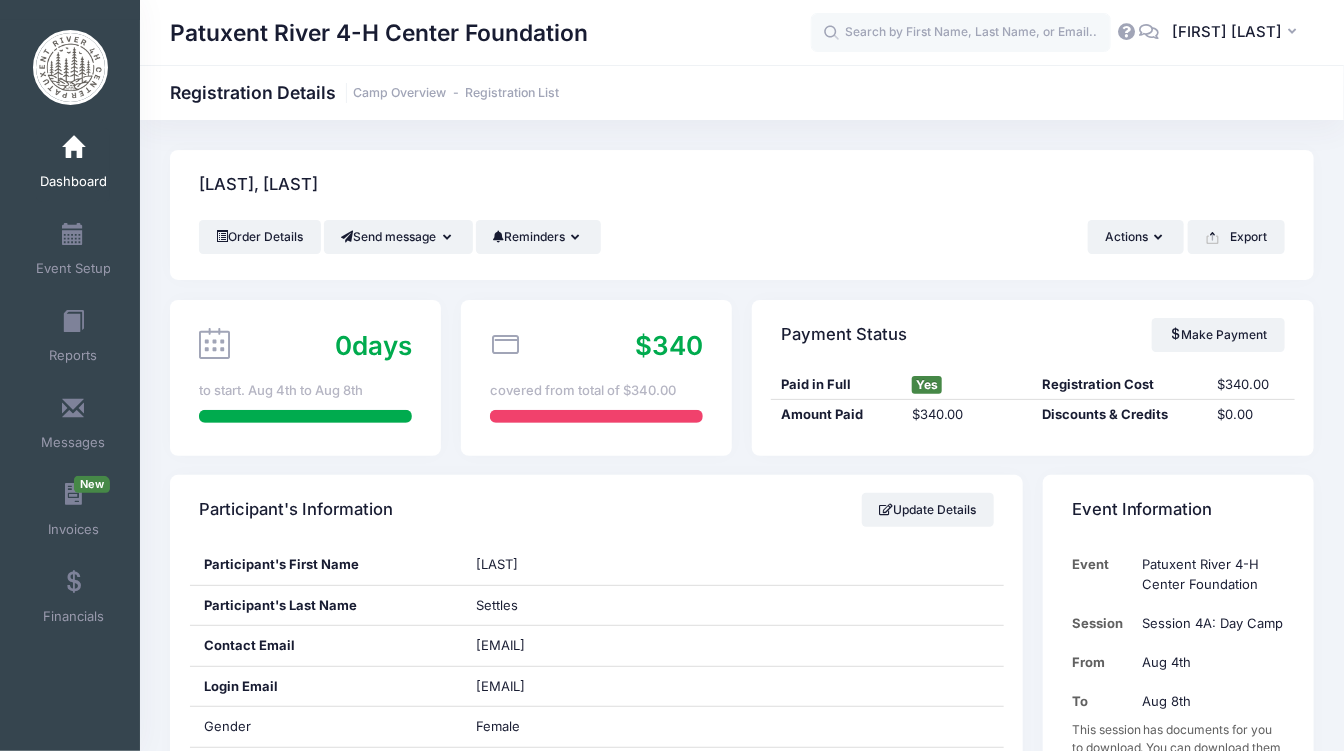 click at bounding box center [73, 148] 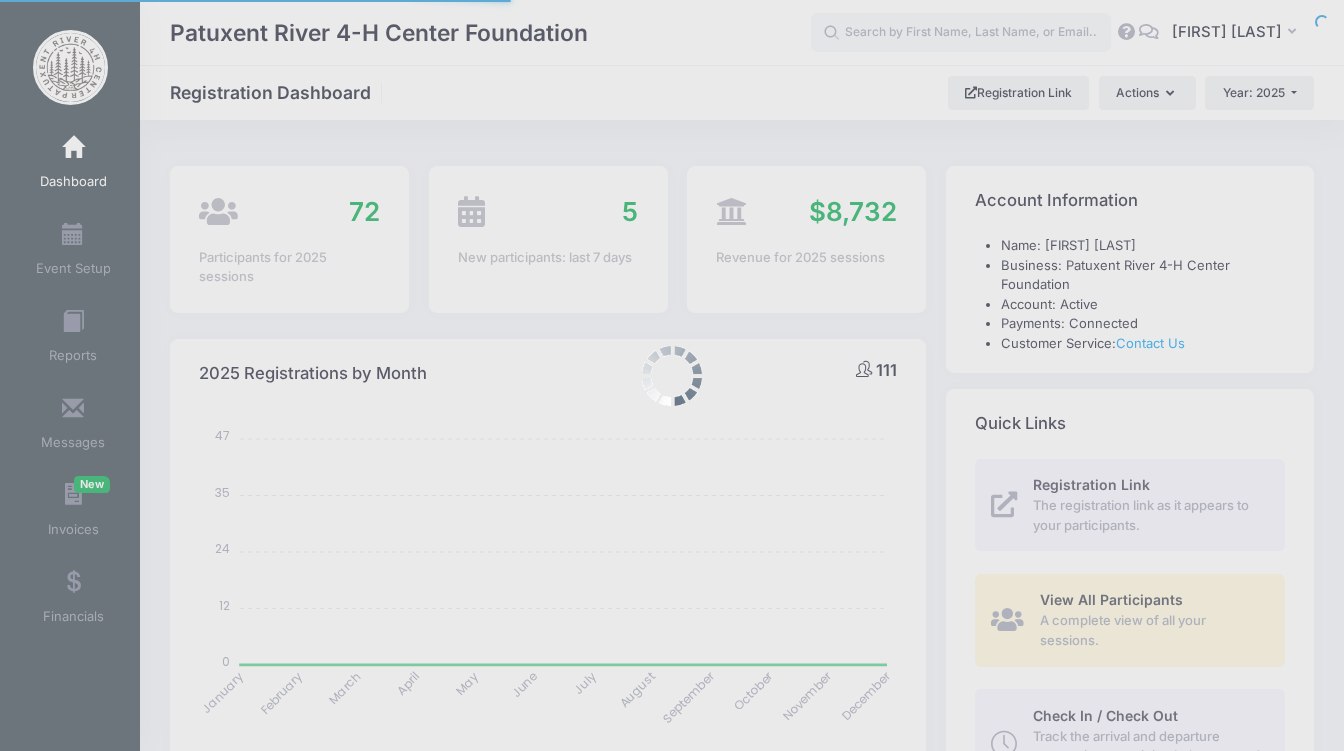 select 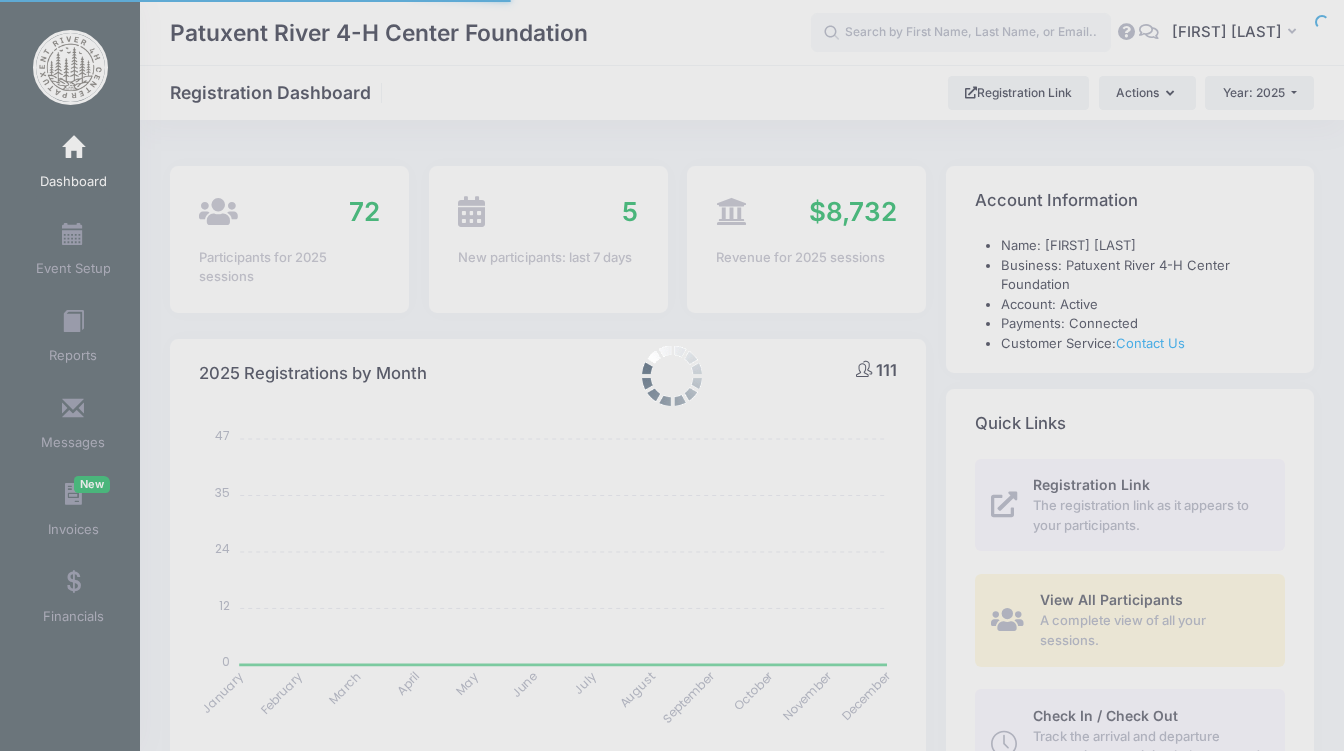 scroll, scrollTop: 0, scrollLeft: 0, axis: both 